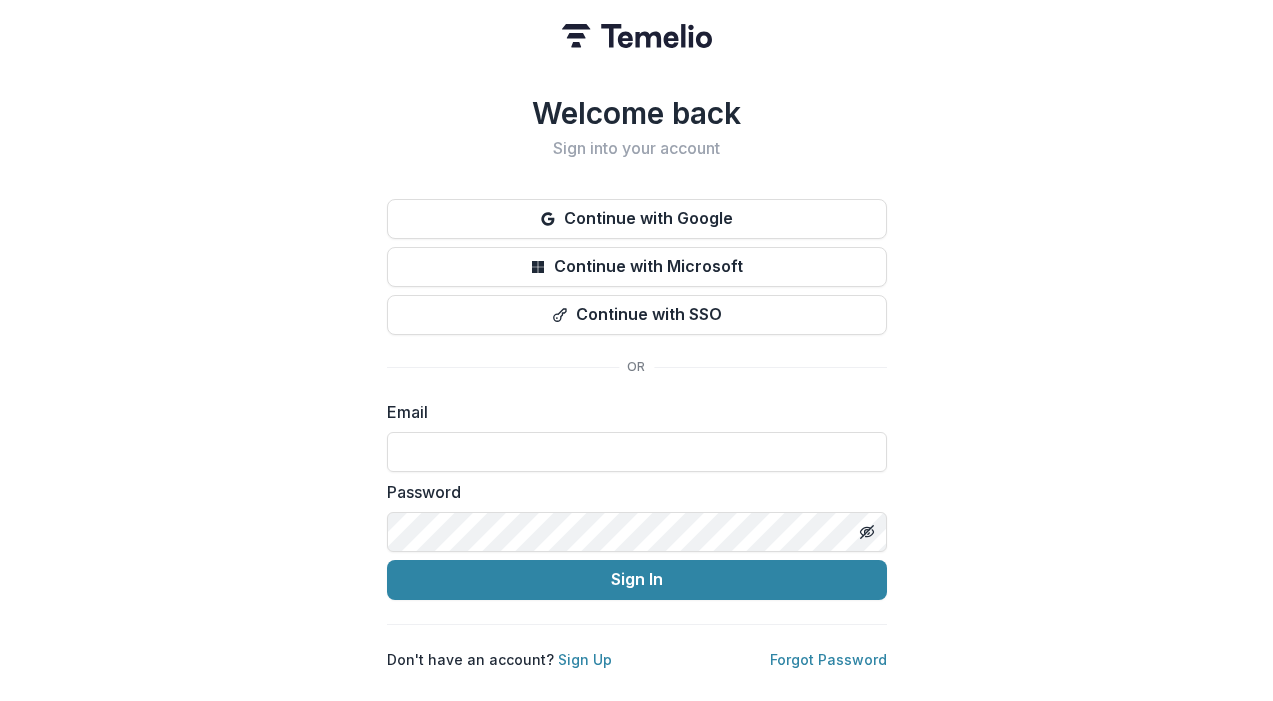 scroll, scrollTop: 0, scrollLeft: 0, axis: both 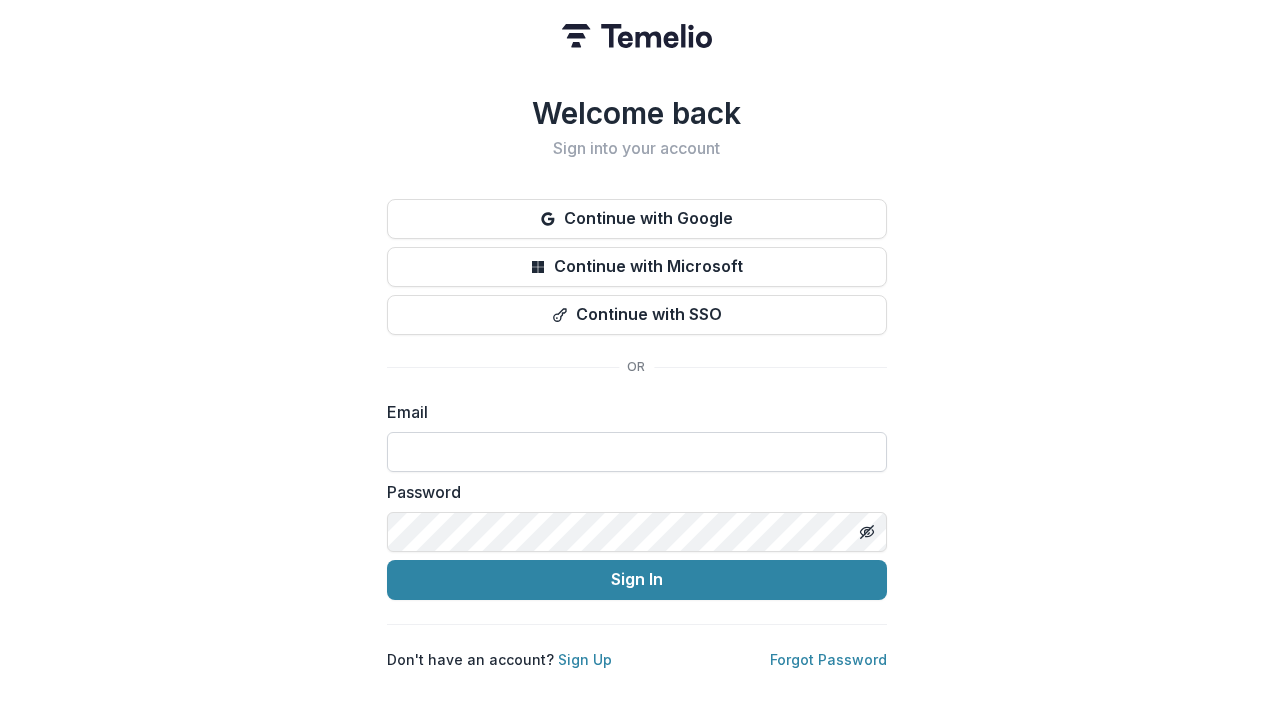 click at bounding box center [637, 452] 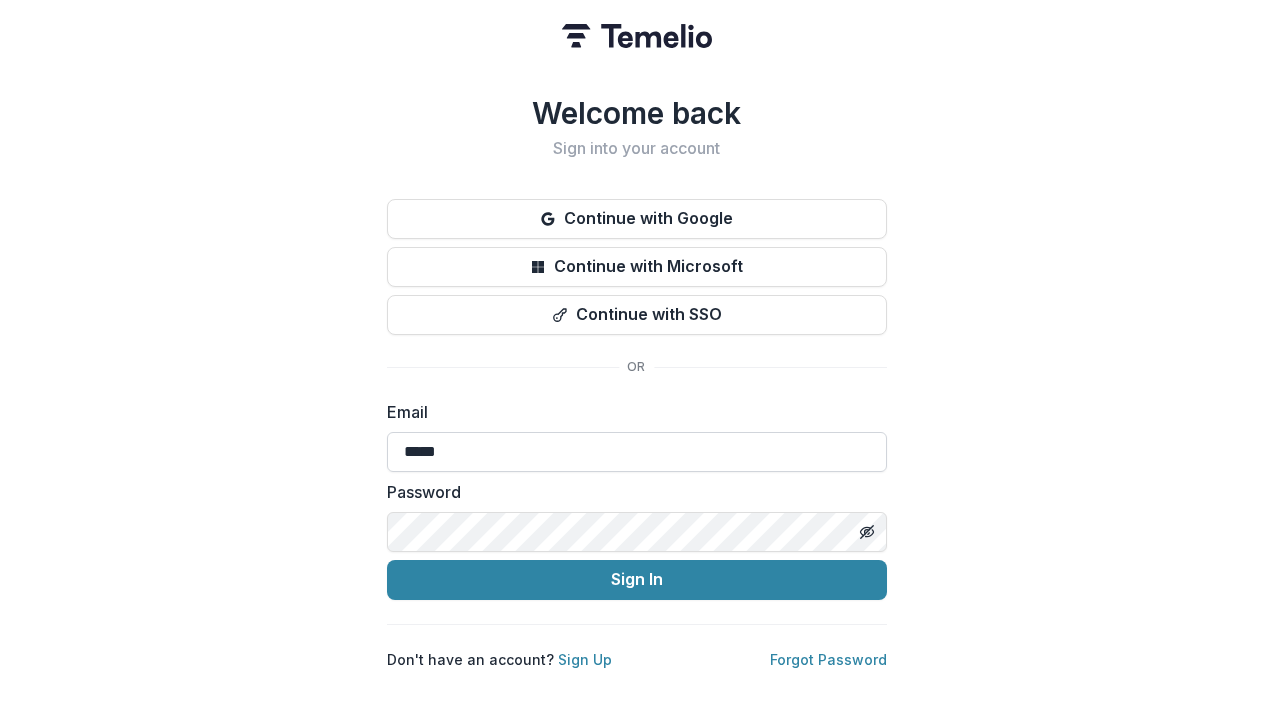 type on "**********" 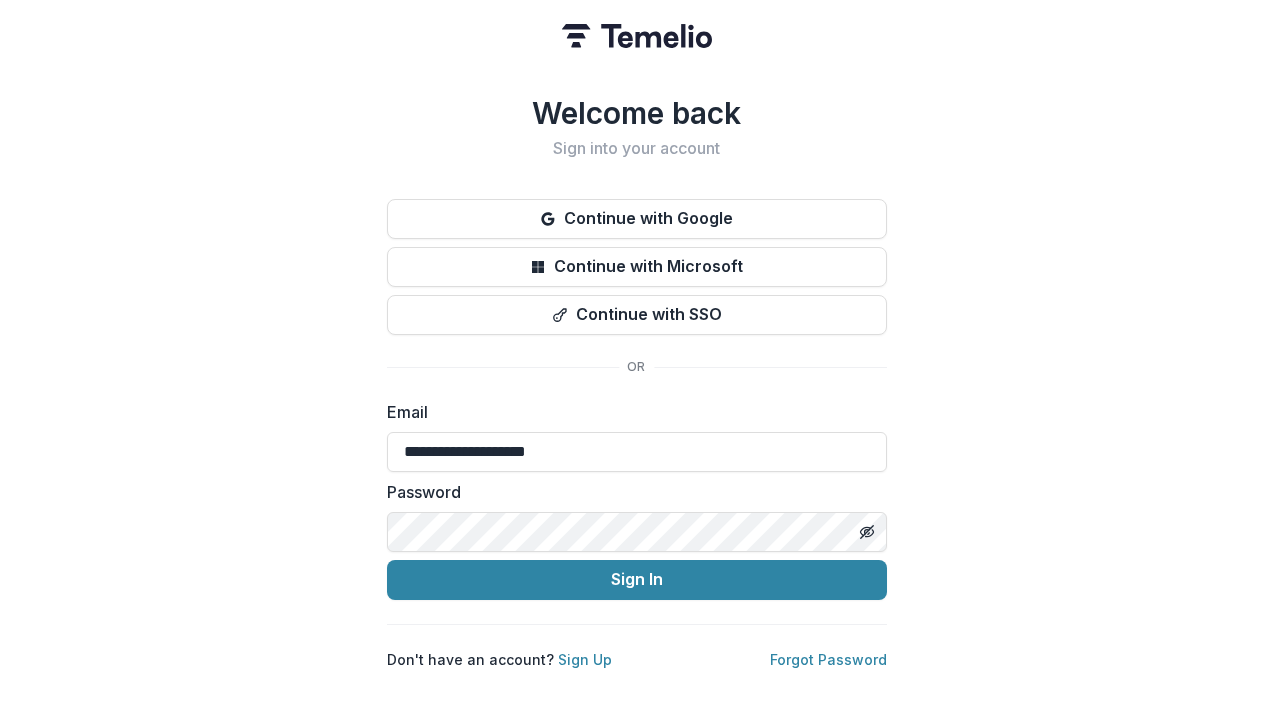 click on "Sign In" at bounding box center (637, 580) 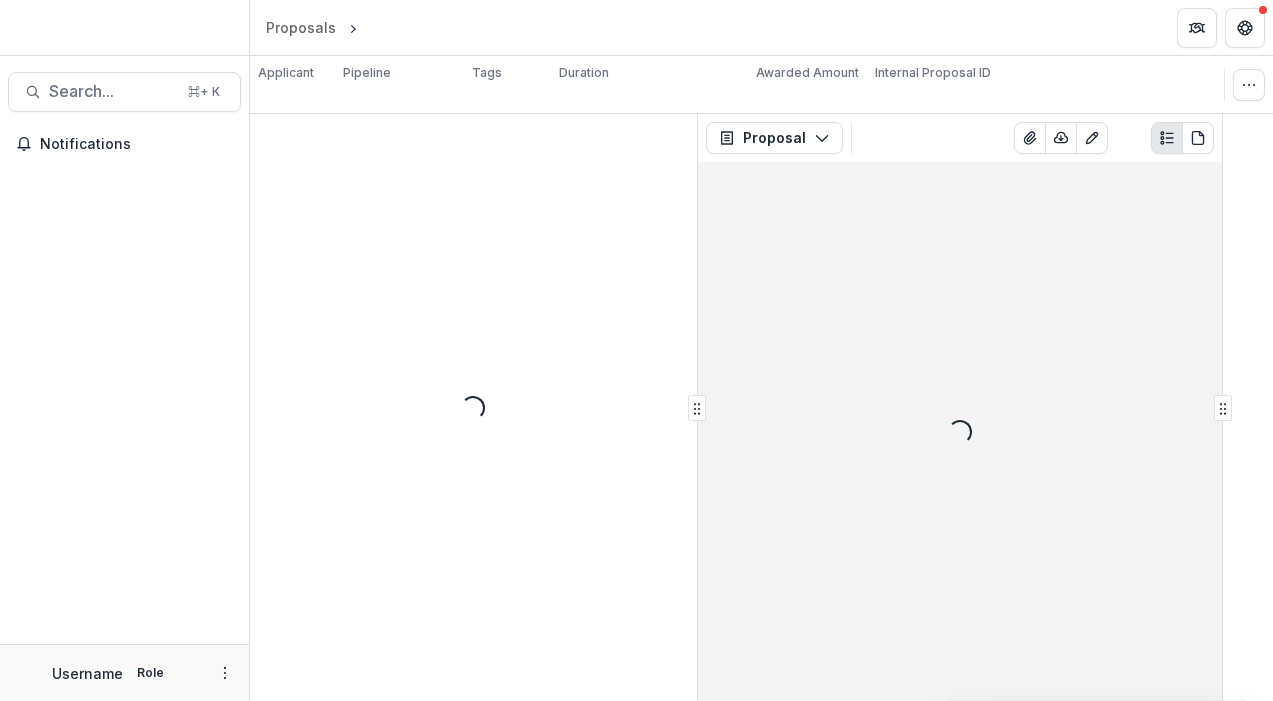 scroll, scrollTop: 0, scrollLeft: 0, axis: both 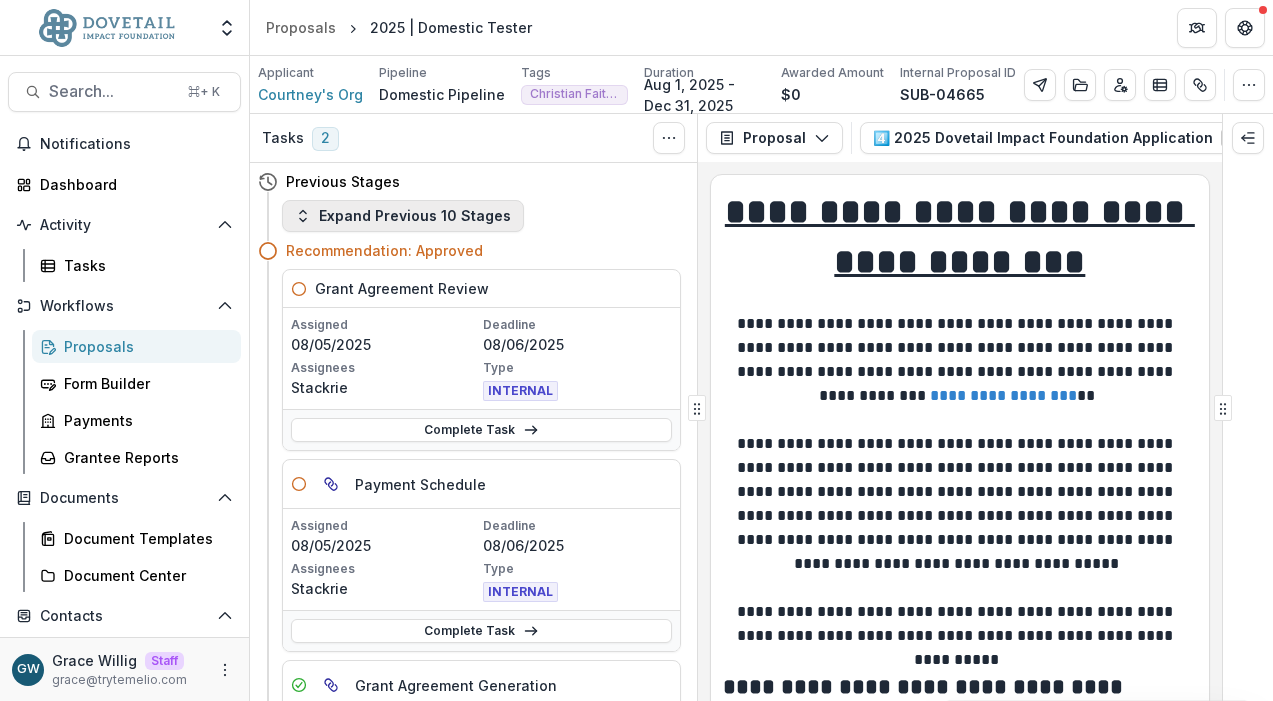 click on "Expand Previous 10 Stages" at bounding box center [403, 216] 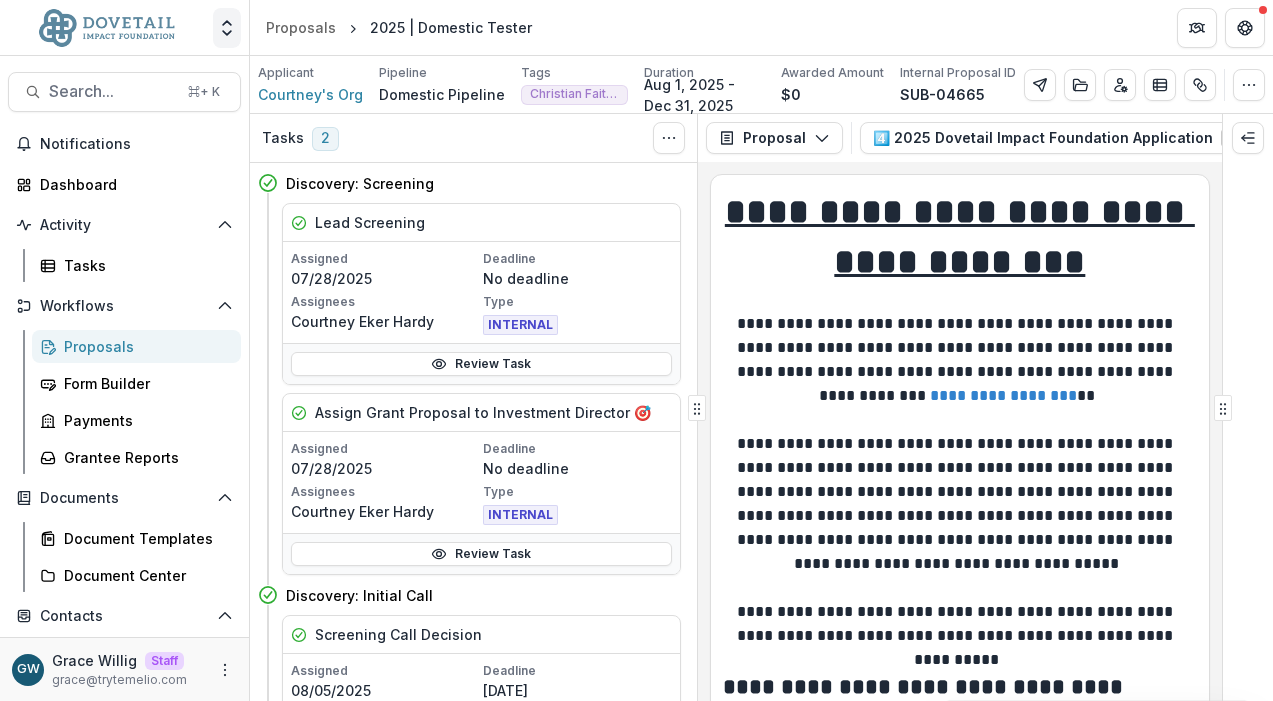 click at bounding box center [227, 28] 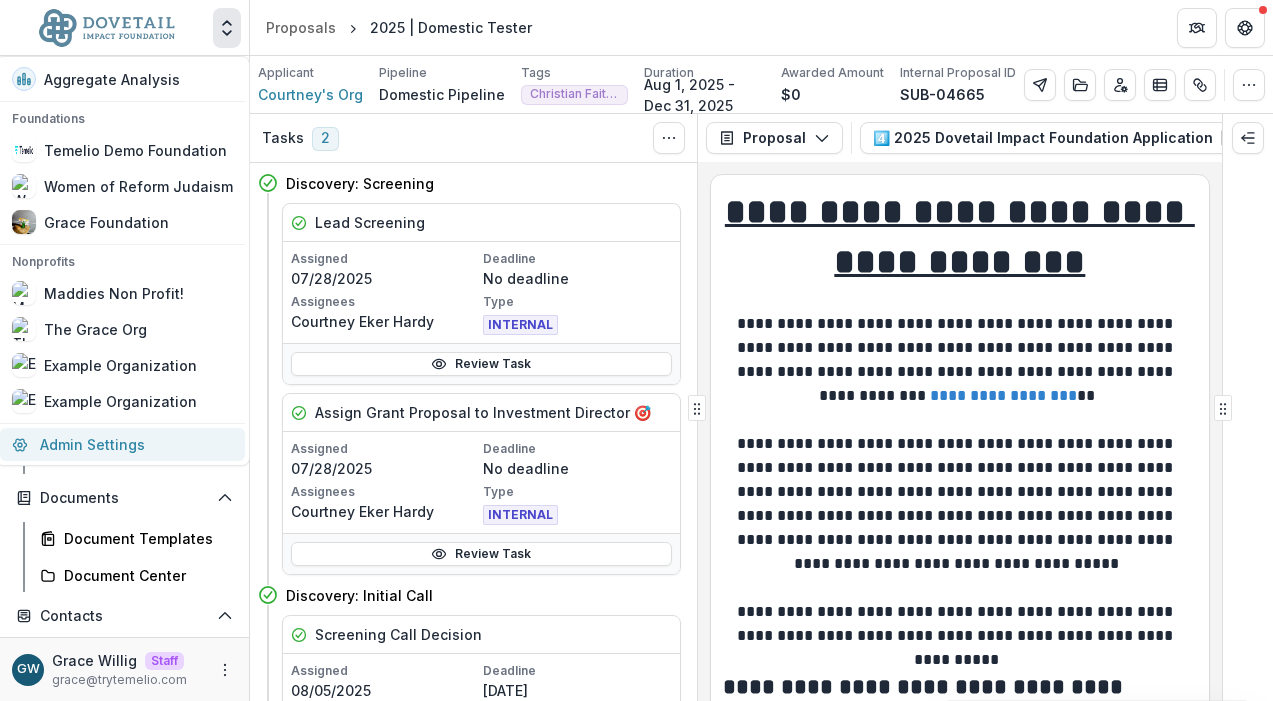 click on "Admin Settings" at bounding box center (122, 444) 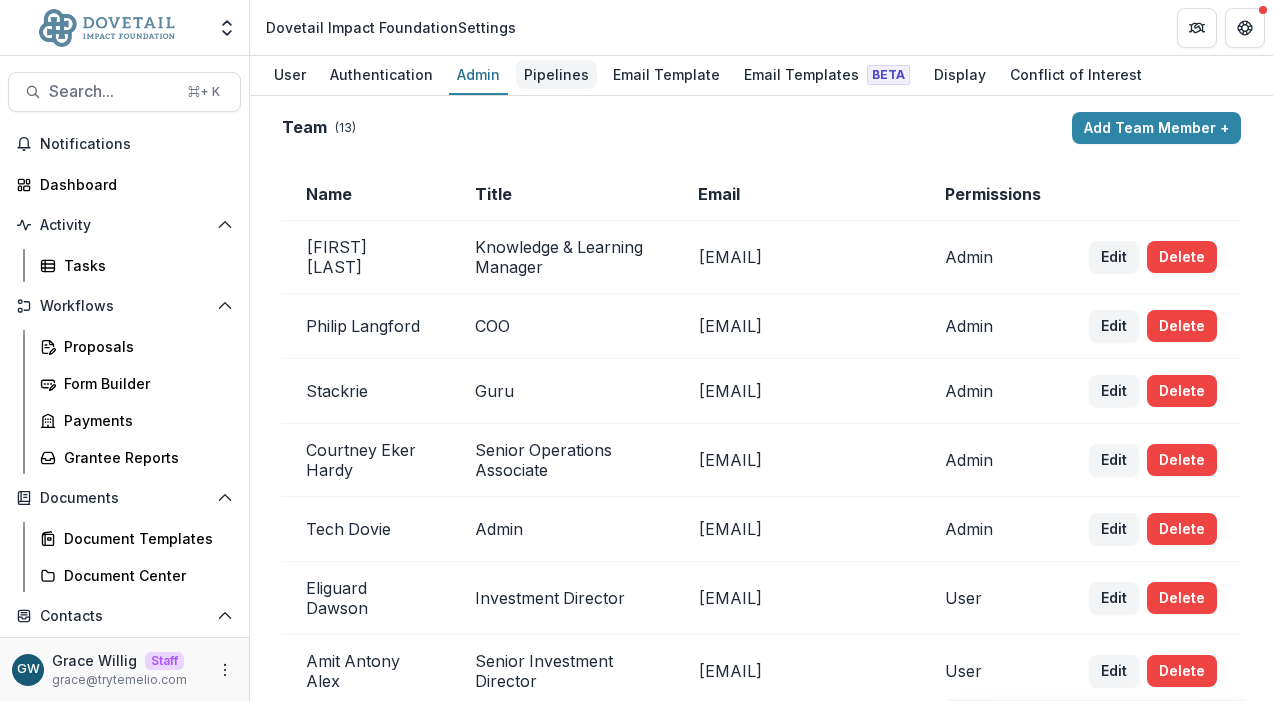 click on "Pipelines" at bounding box center [556, 74] 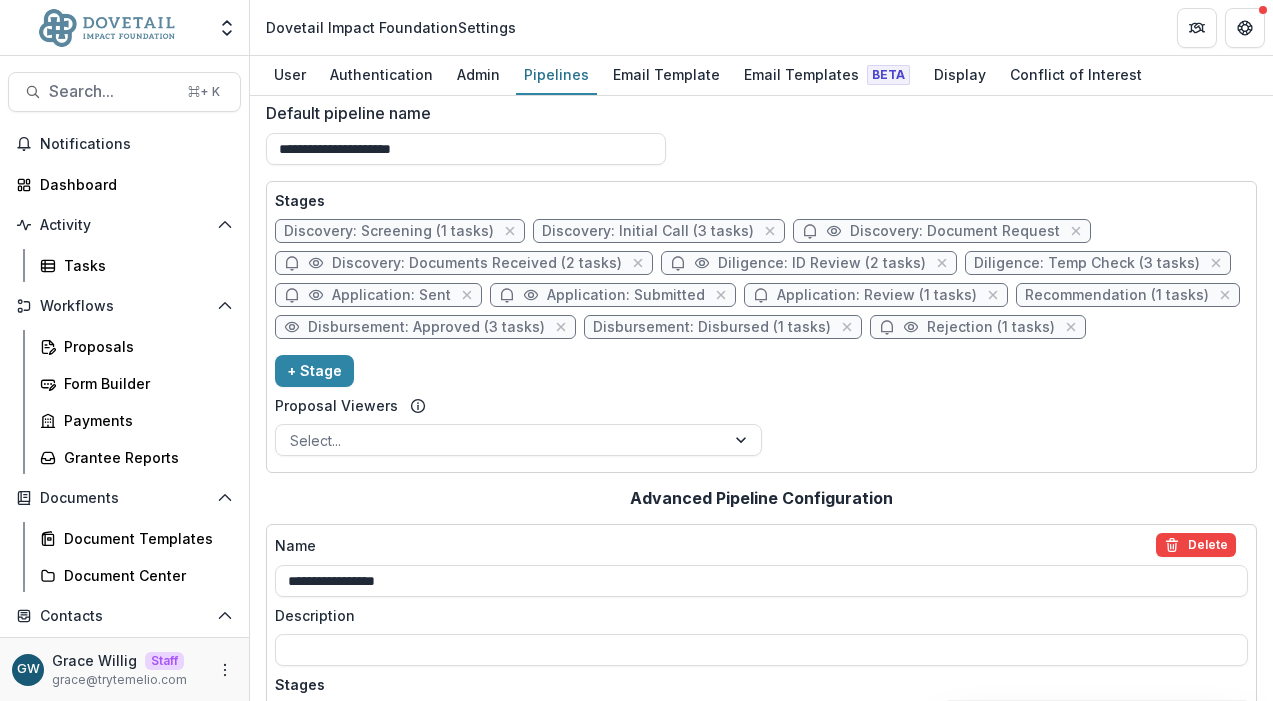 scroll, scrollTop: 328, scrollLeft: 0, axis: vertical 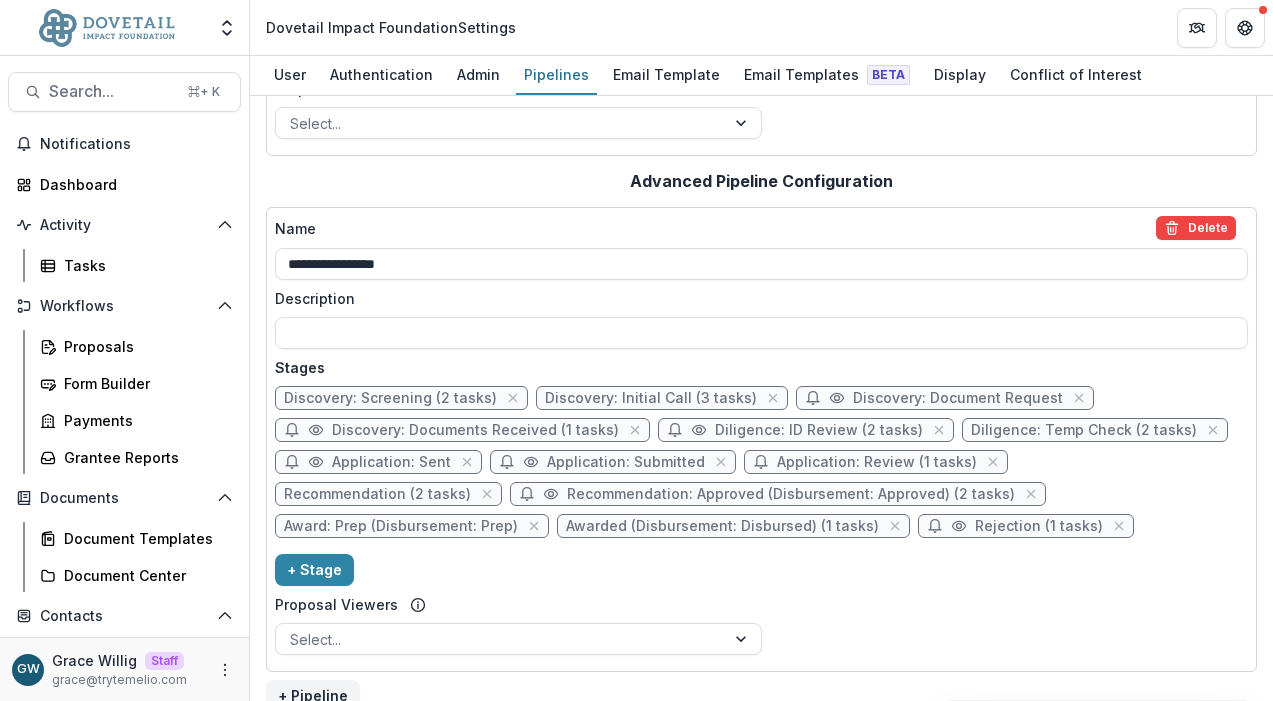 click on "Discovery: Documents Received (1 tasks)" at bounding box center [475, 430] 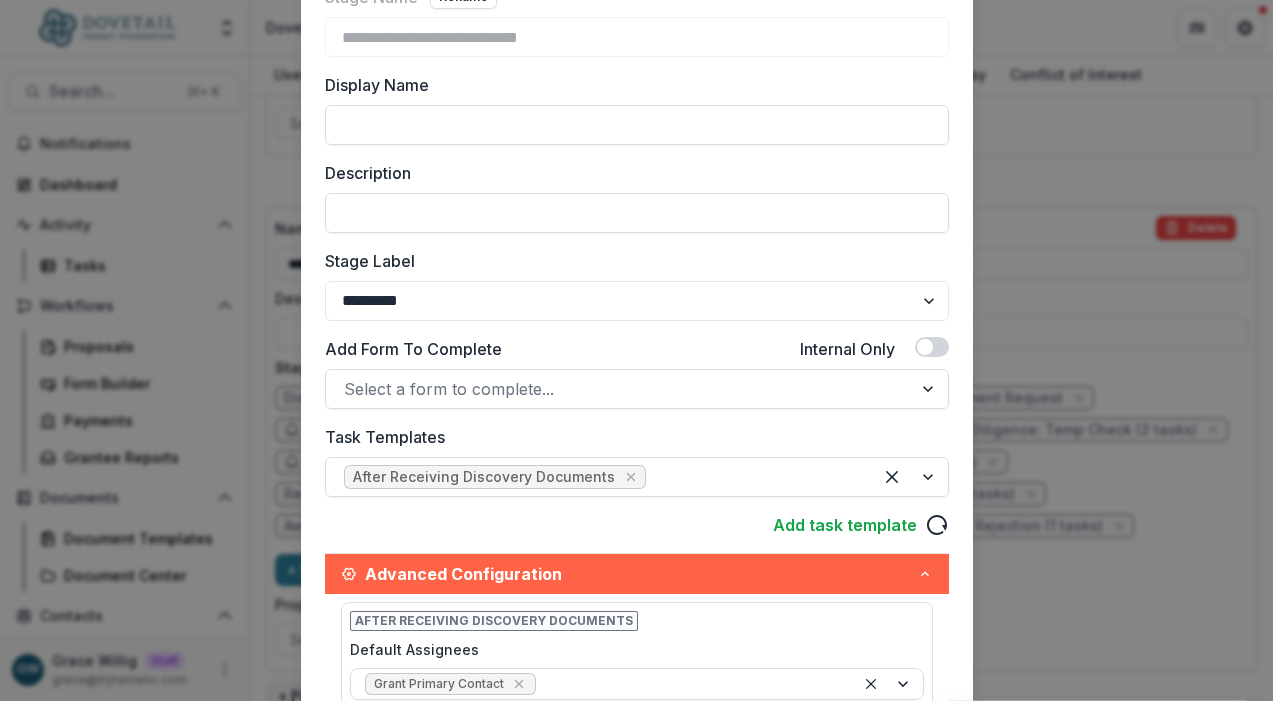 scroll, scrollTop: 165, scrollLeft: 0, axis: vertical 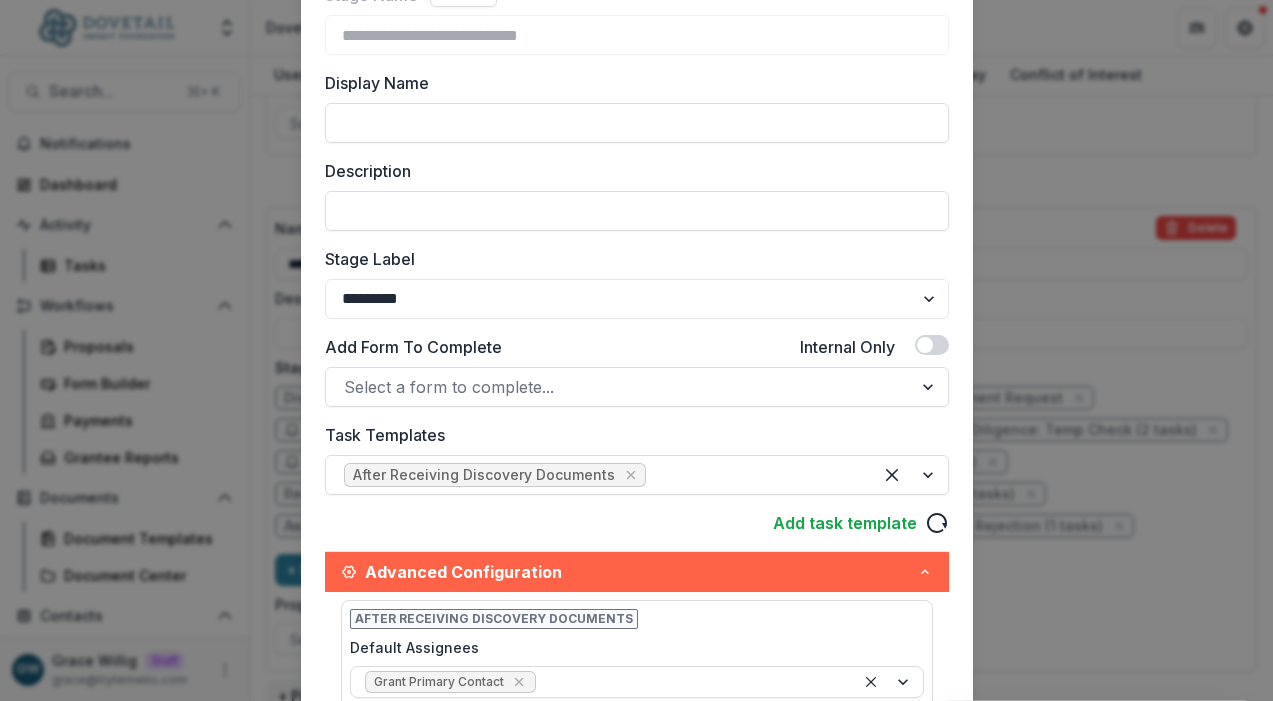 click on "**********" at bounding box center [636, 350] 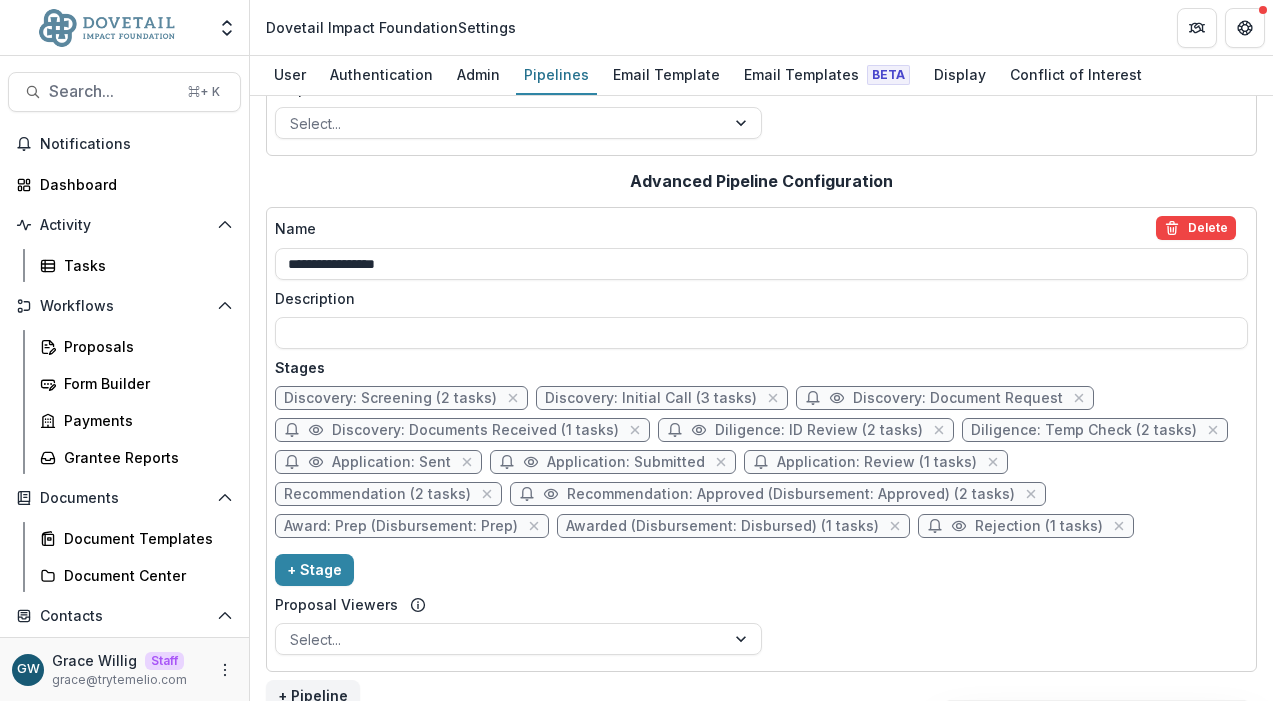 click on "Discovery: Documents Received (1 tasks)" at bounding box center (475, 430) 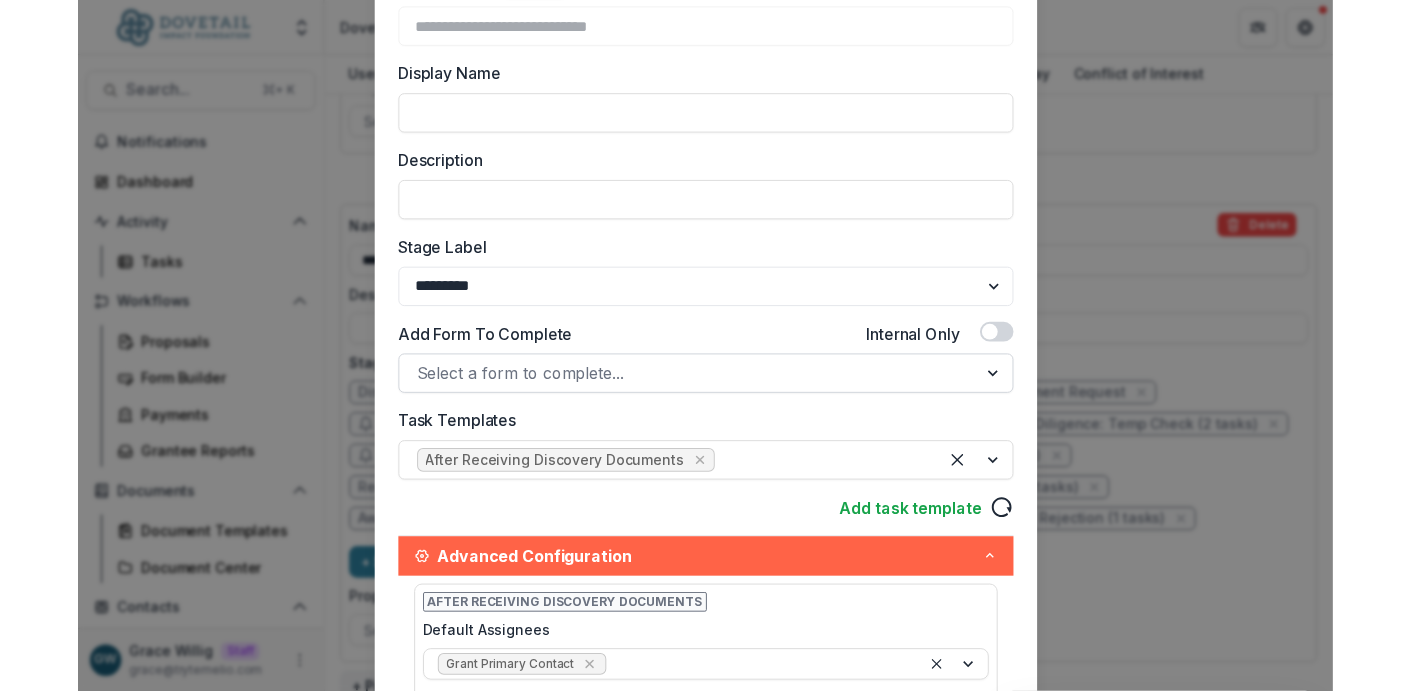 scroll, scrollTop: 231, scrollLeft: 0, axis: vertical 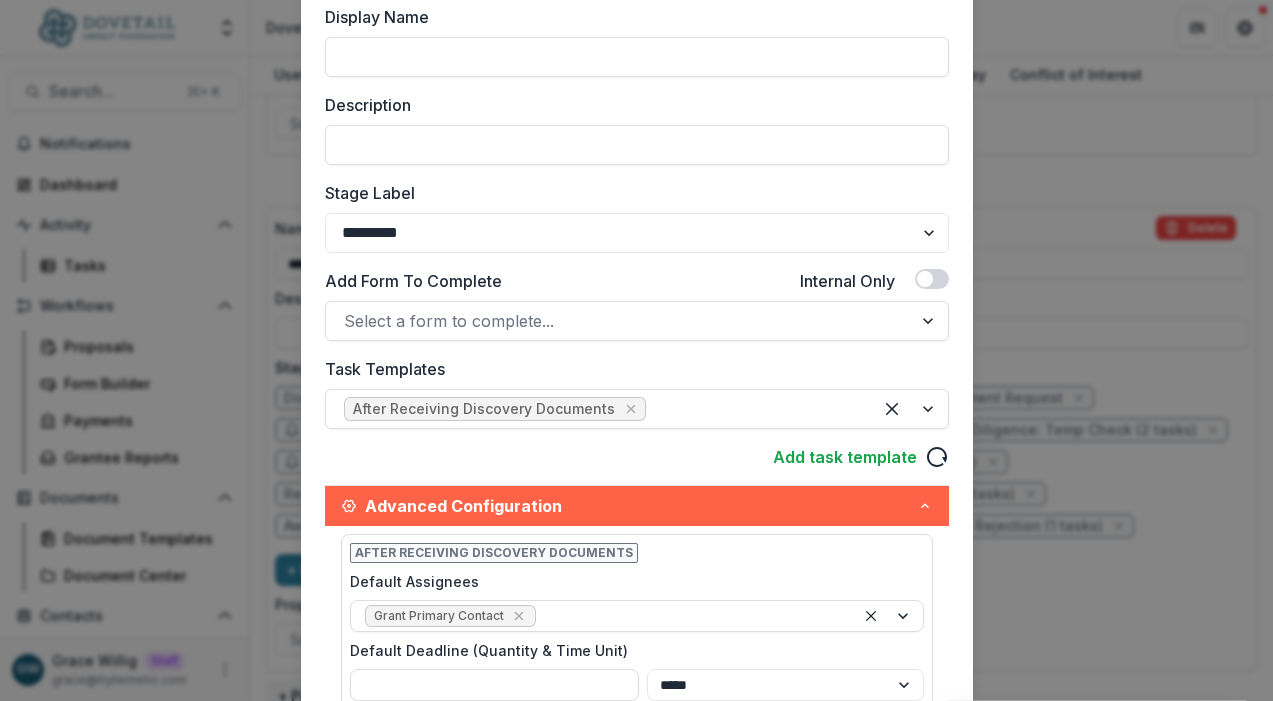 click on "**********" at bounding box center (636, 350) 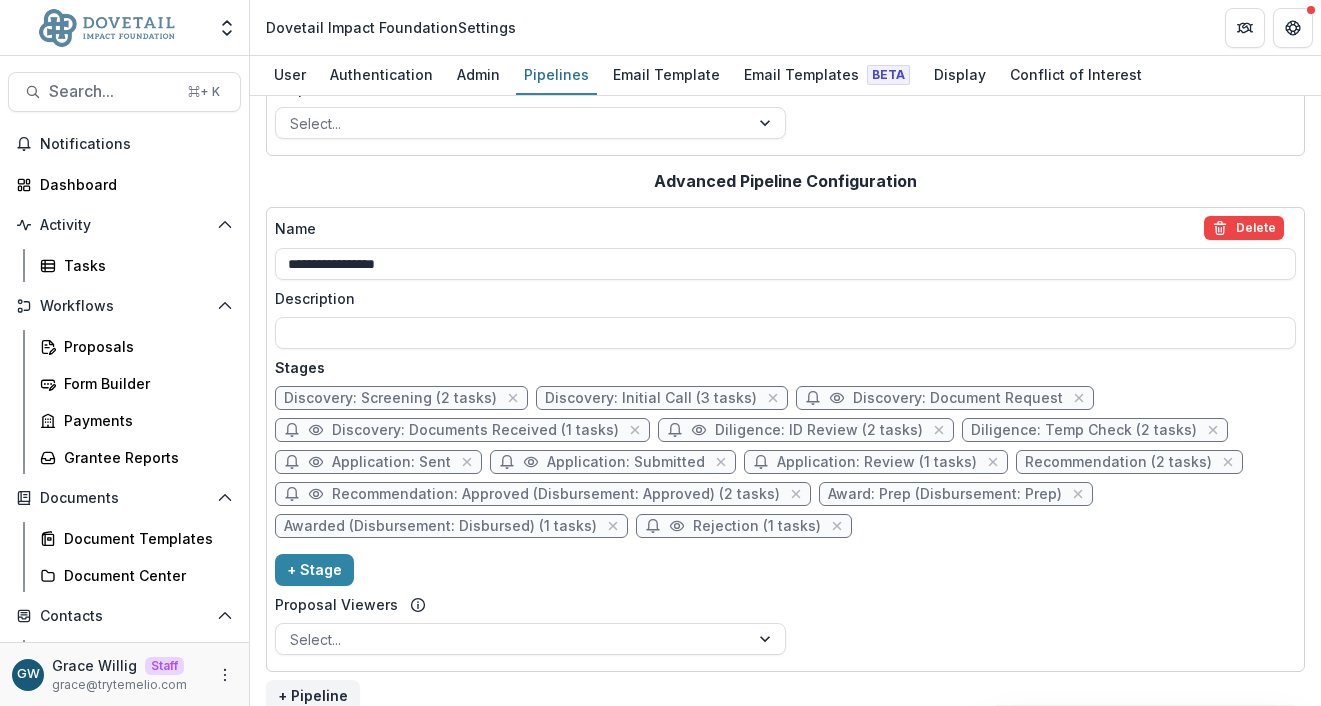 click on "Discovery: Documents Received (1 tasks)" at bounding box center (475, 430) 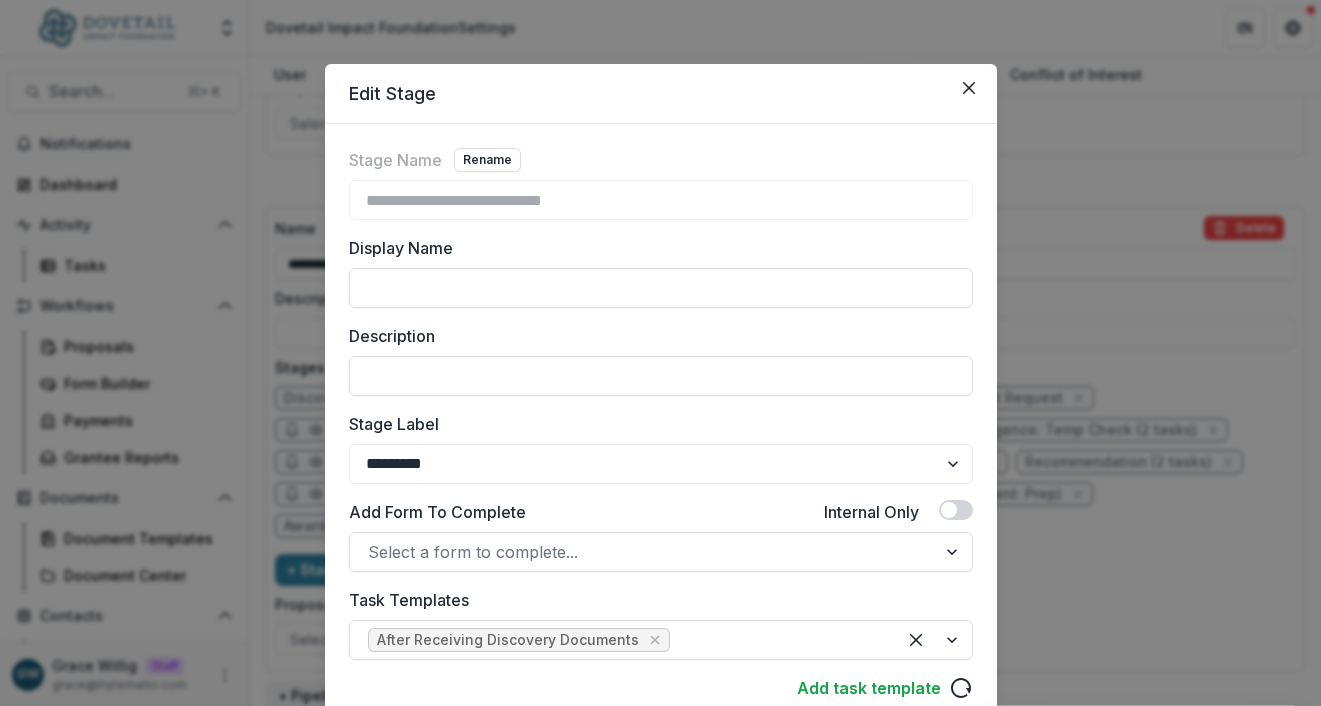 click on "**********" at bounding box center (660, 353) 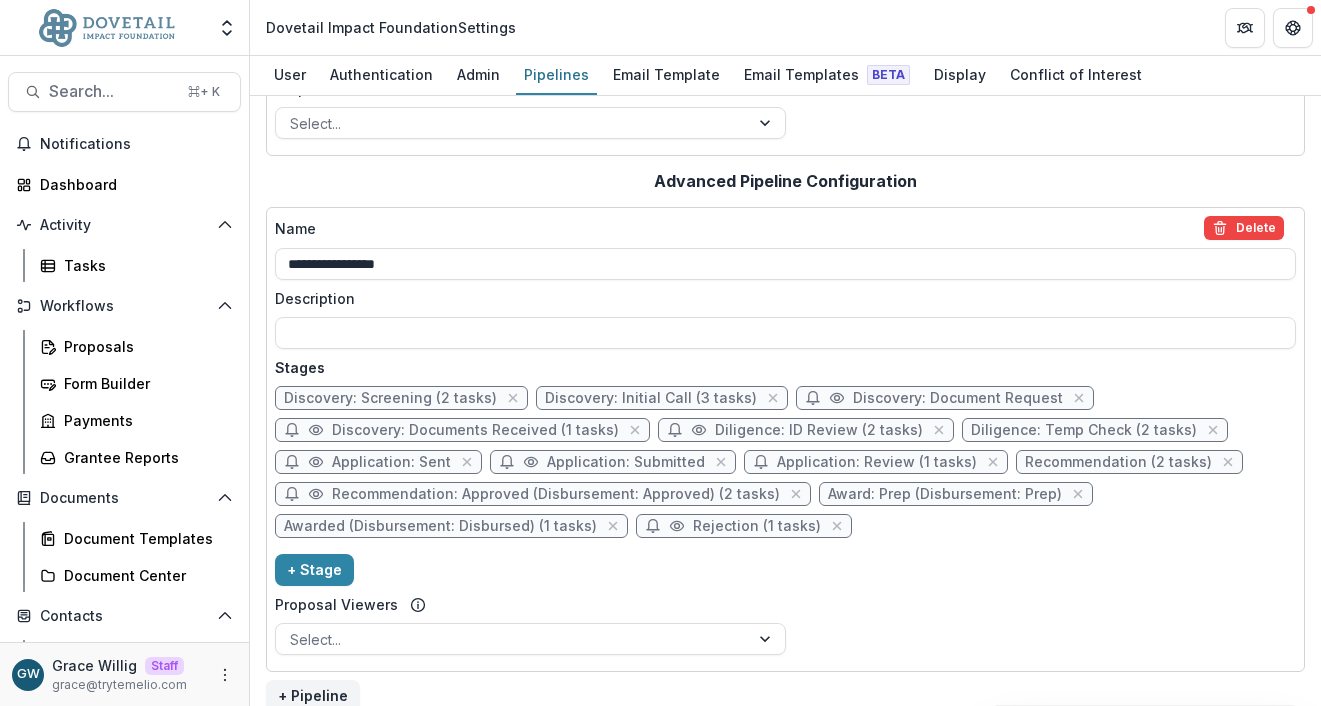click on "Discovery: Documents Received (1 tasks)" at bounding box center (475, 430) 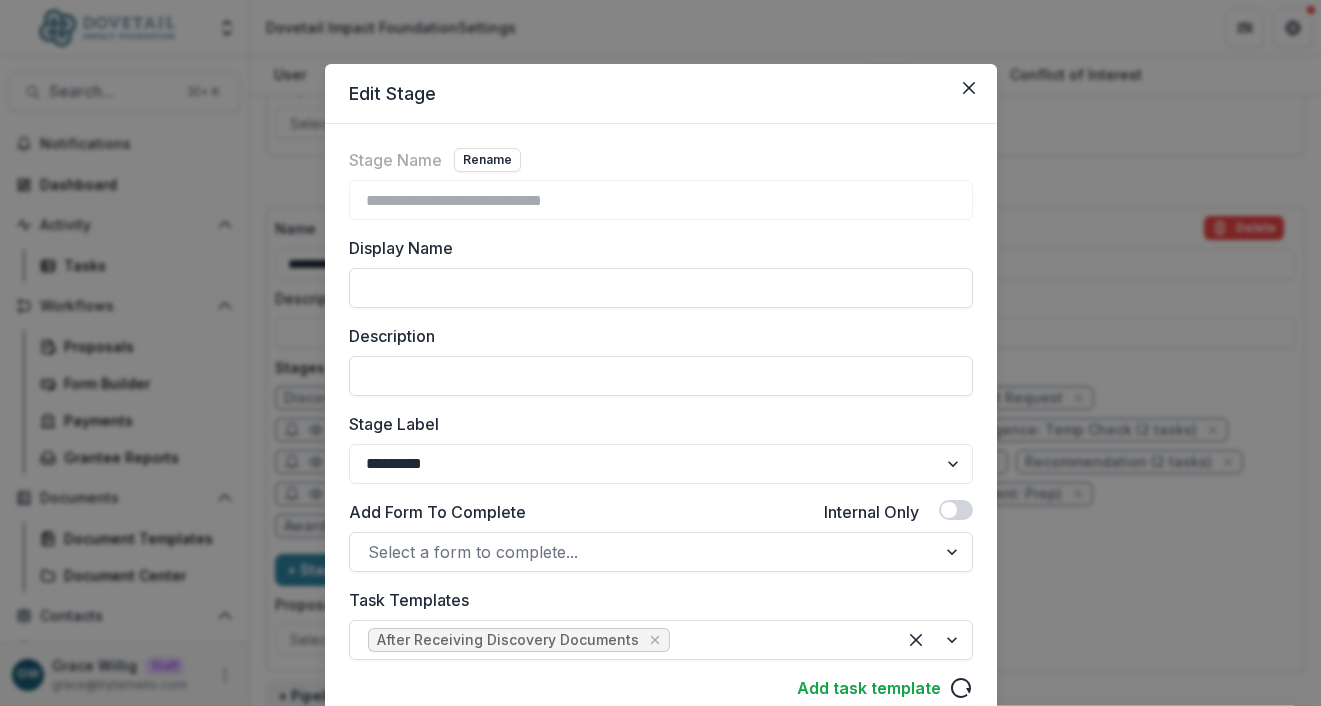 click on "**********" at bounding box center [660, 353] 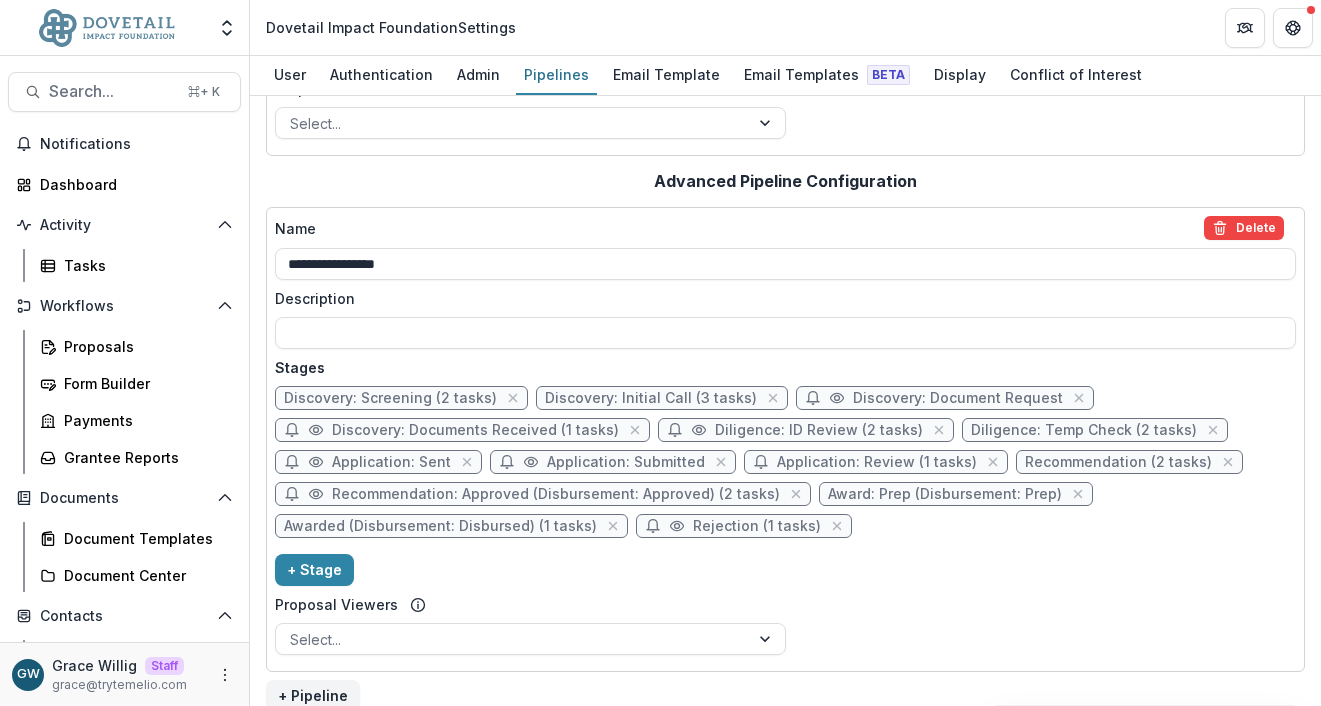 click on "Discovery: Documents Received (1 tasks)" at bounding box center (475, 430) 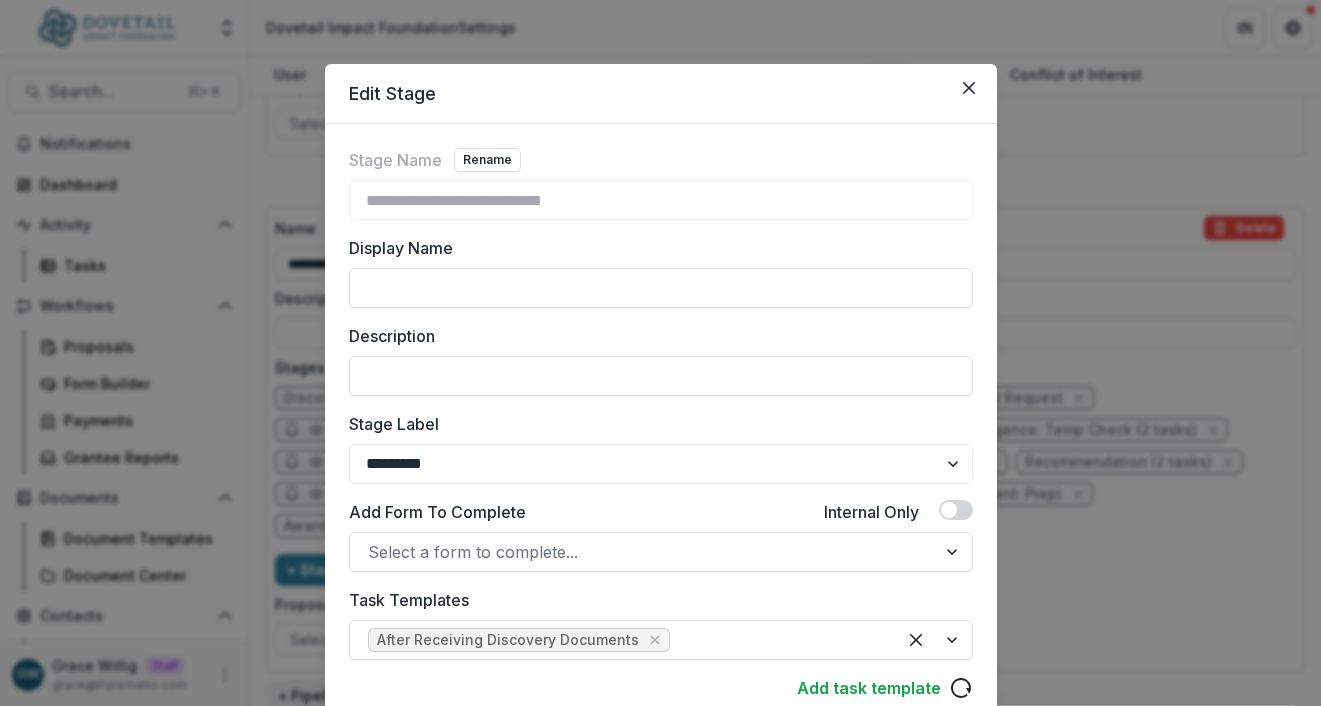 click on "**********" at bounding box center [660, 353] 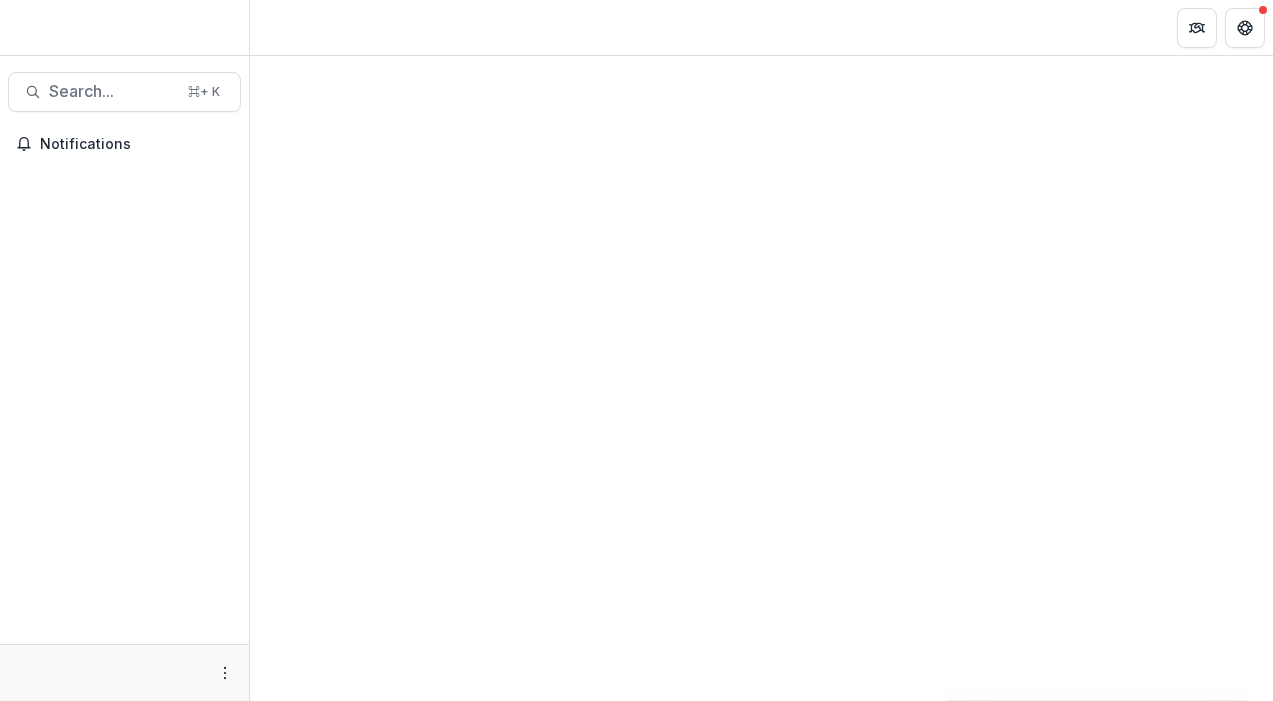 scroll, scrollTop: 0, scrollLeft: 0, axis: both 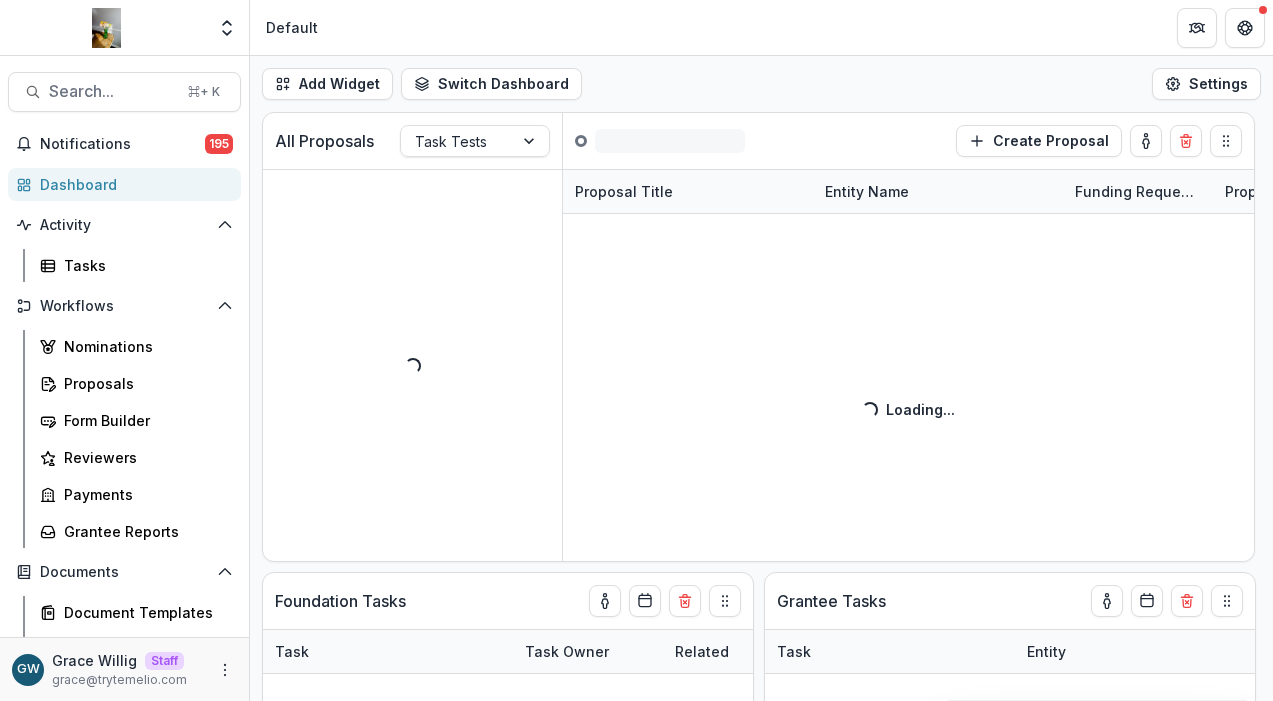 select on "******" 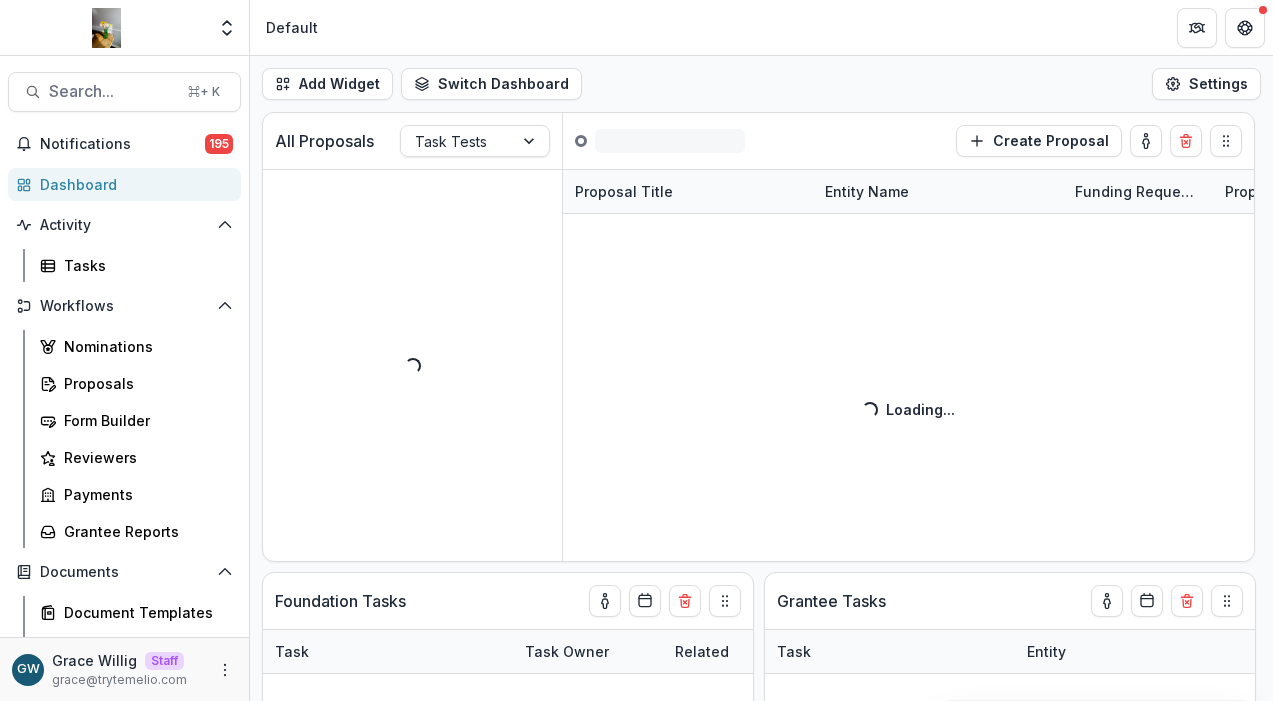 select on "******" 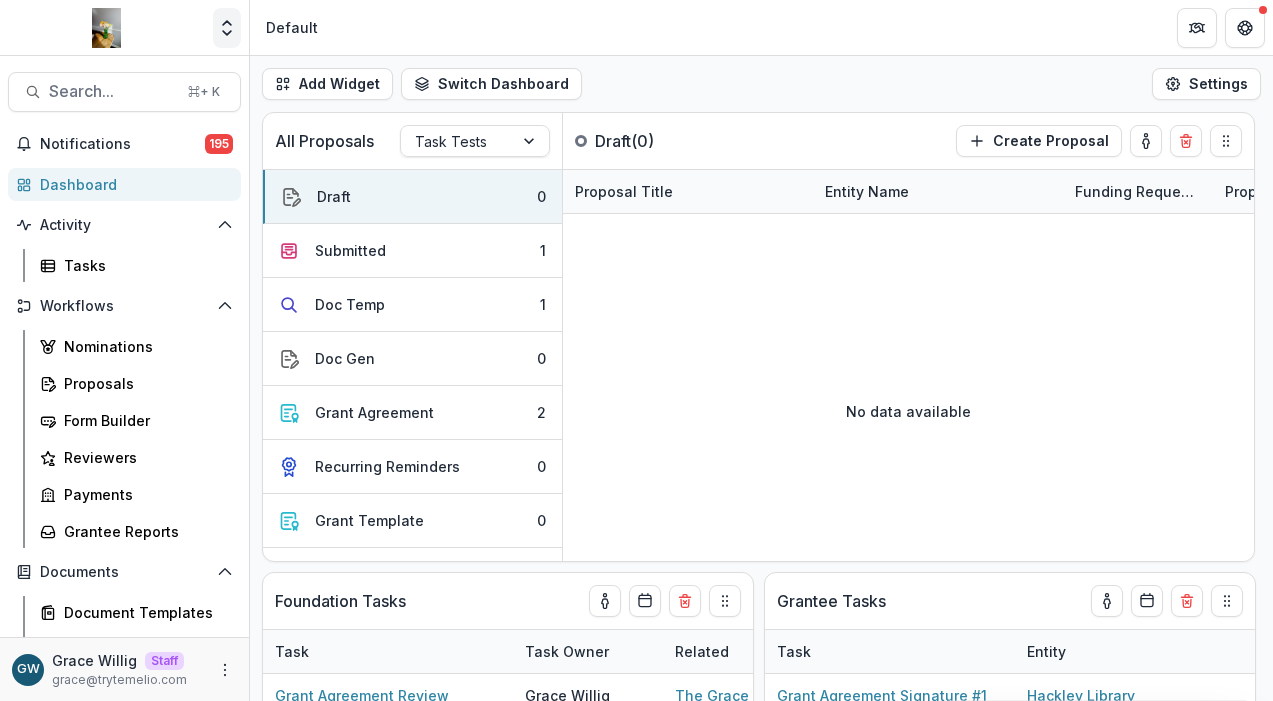 click 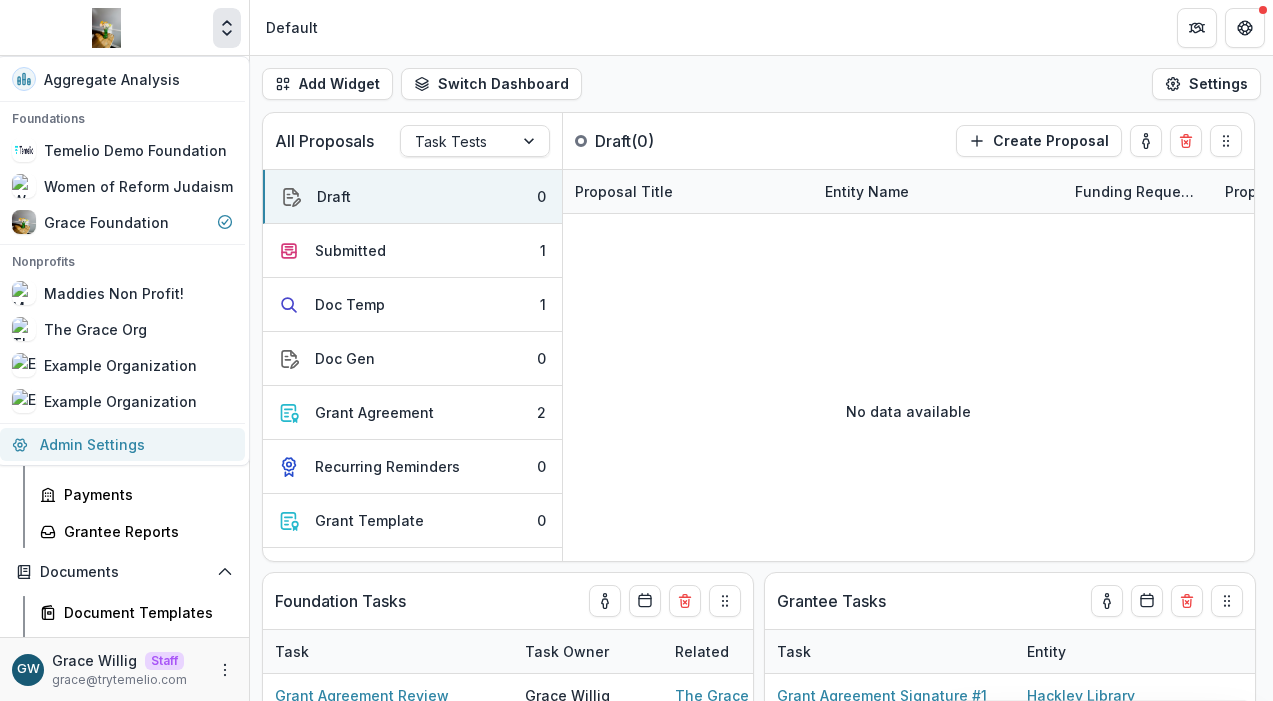 click on "Admin Settings" at bounding box center (122, 444) 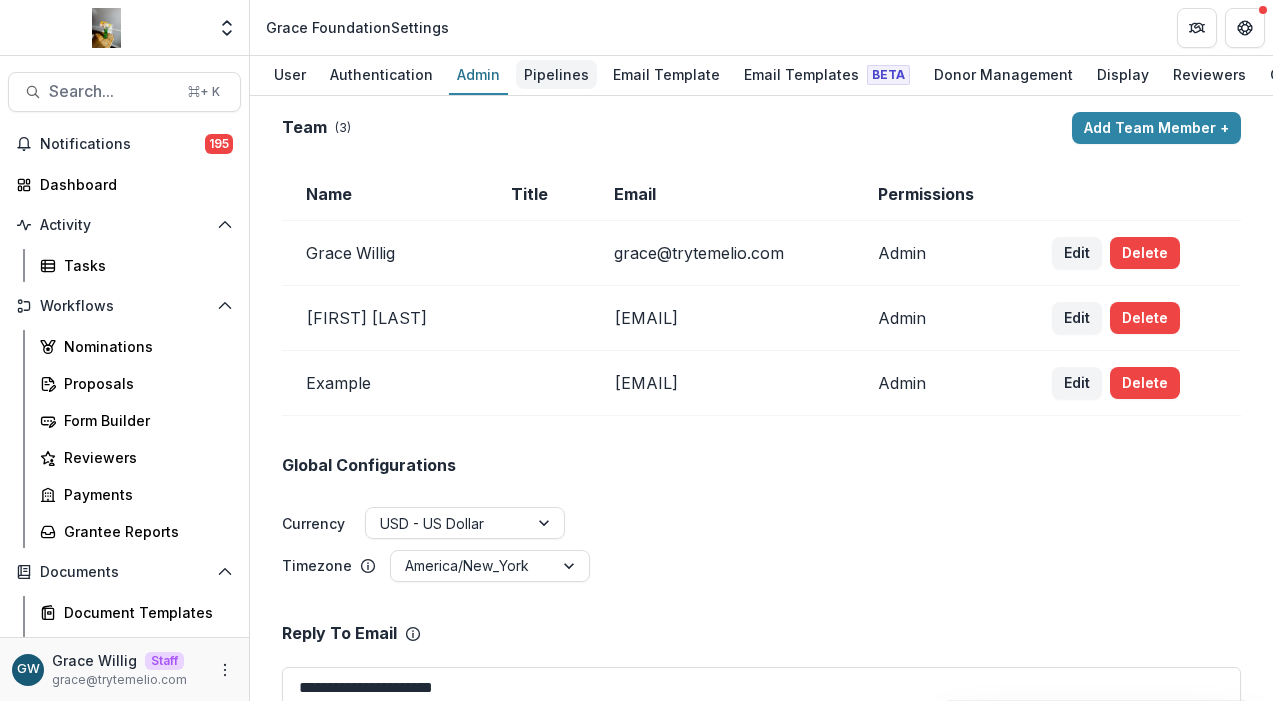 click on "Pipelines" at bounding box center (556, 74) 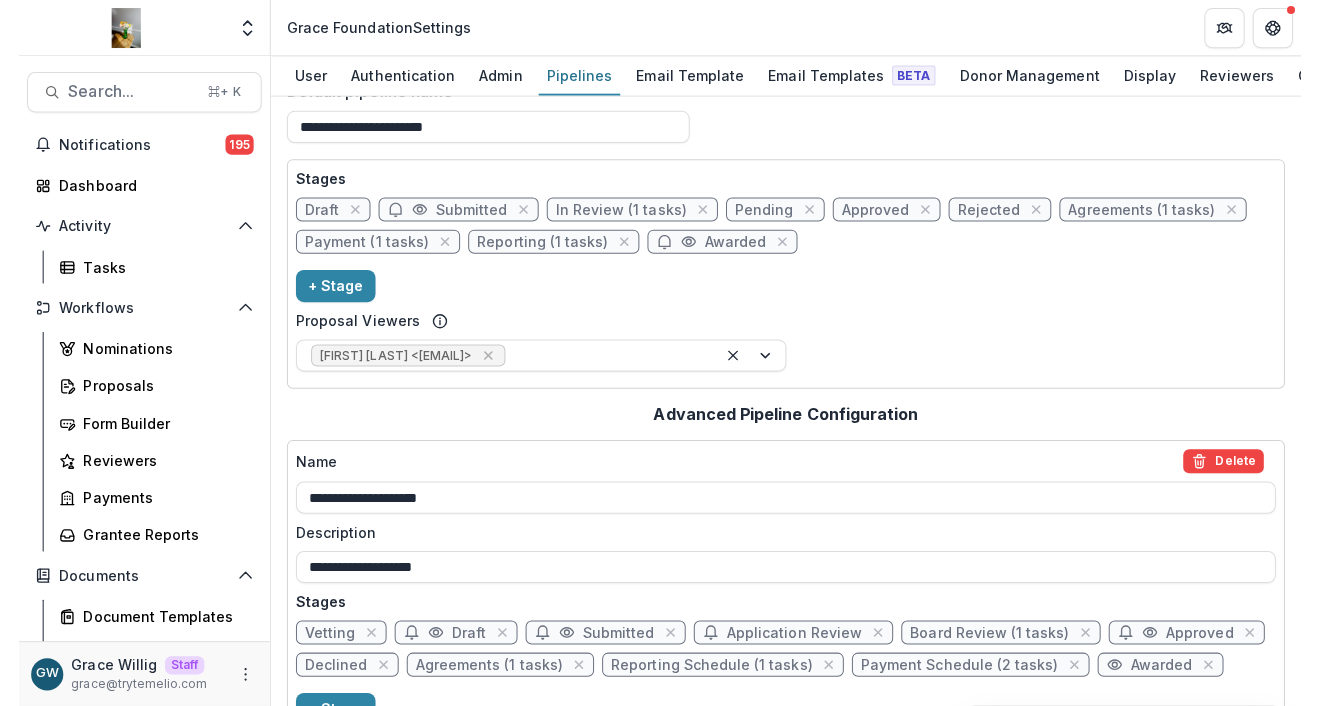 scroll, scrollTop: 39, scrollLeft: 0, axis: vertical 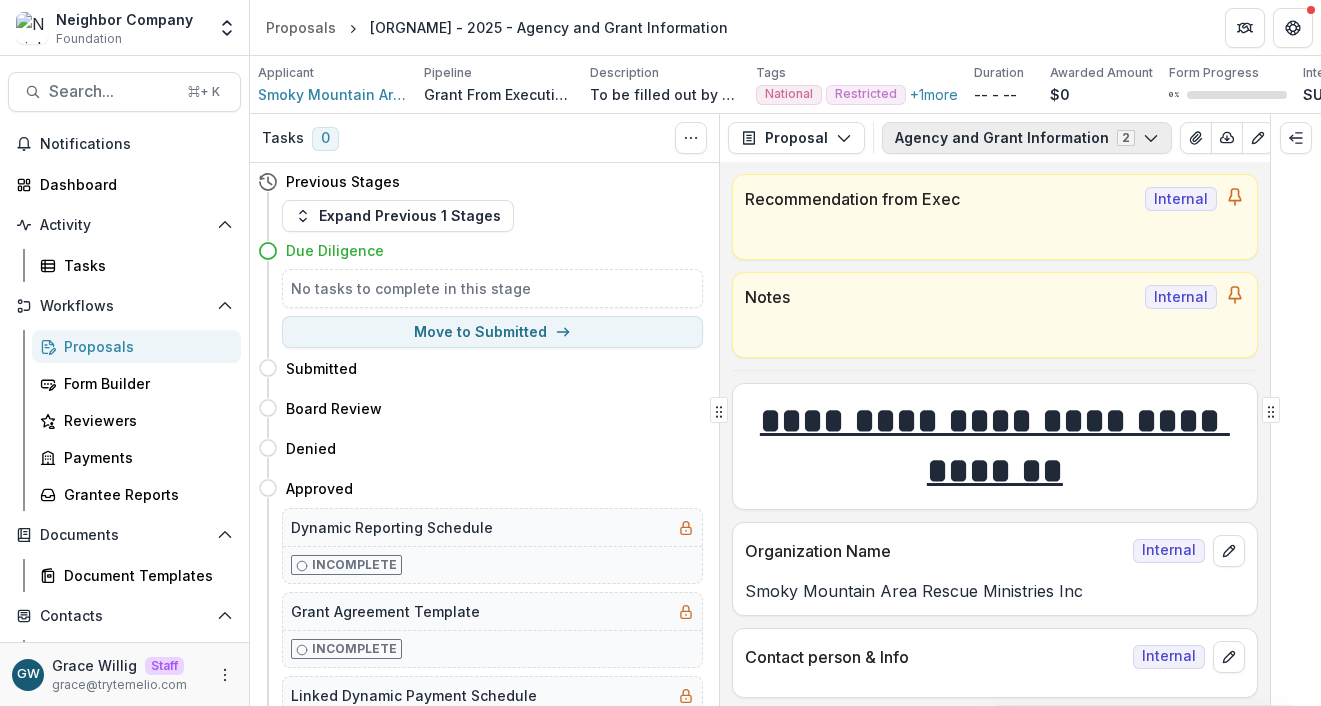 click on "Agency and Grant Information 2" at bounding box center [1027, 138] 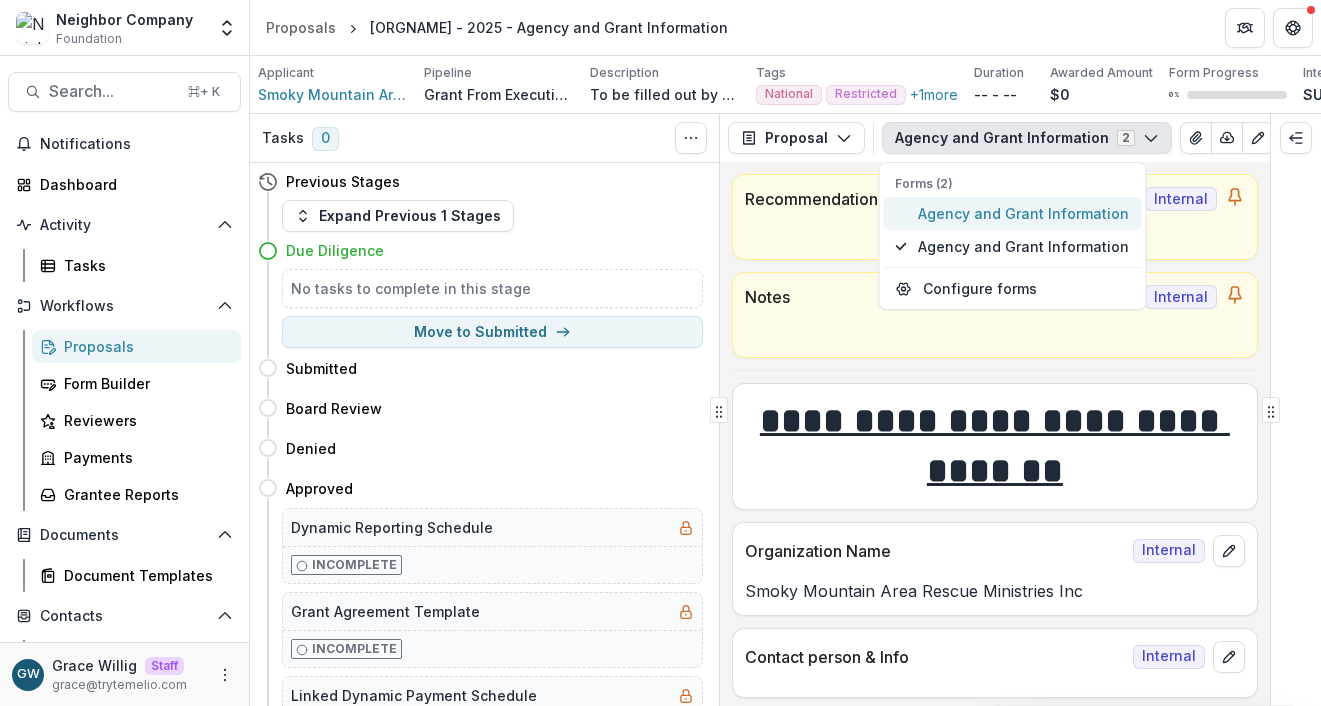 click on "Agency and Grant Information" at bounding box center (1023, 213) 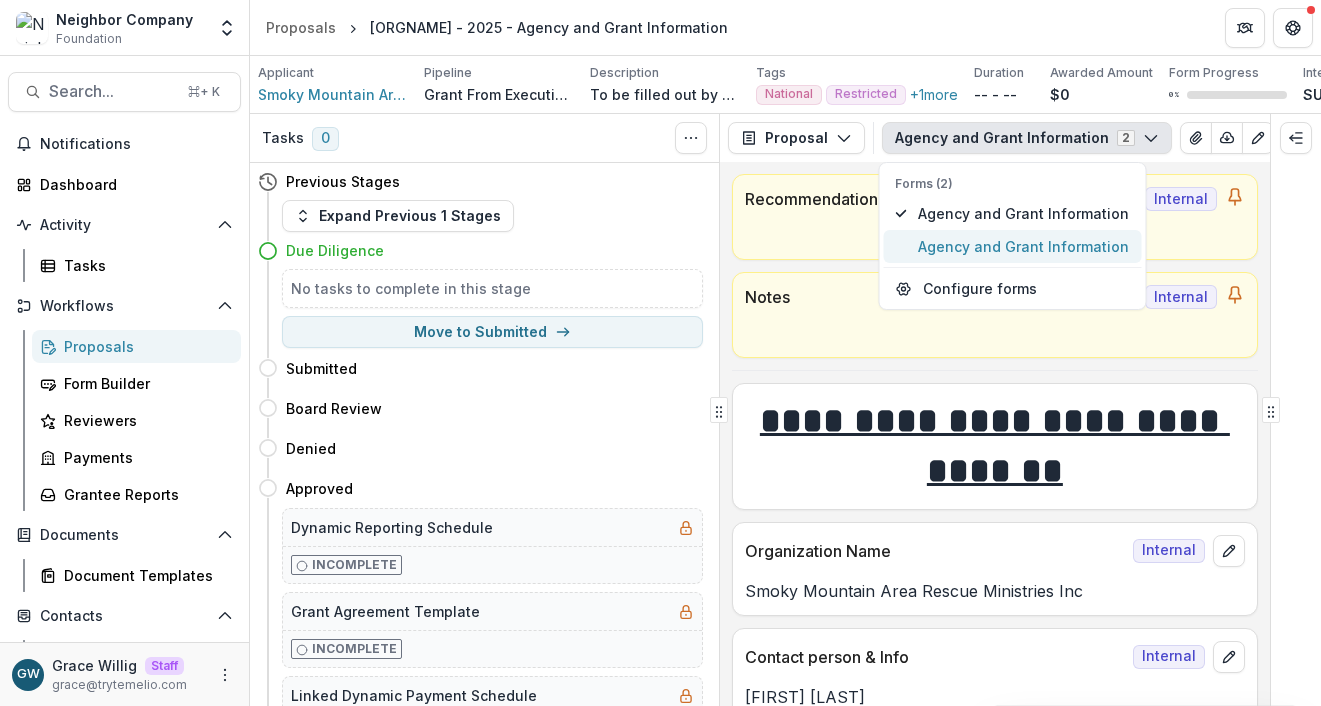 click on "Agency and Grant Information" at bounding box center [1023, 246] 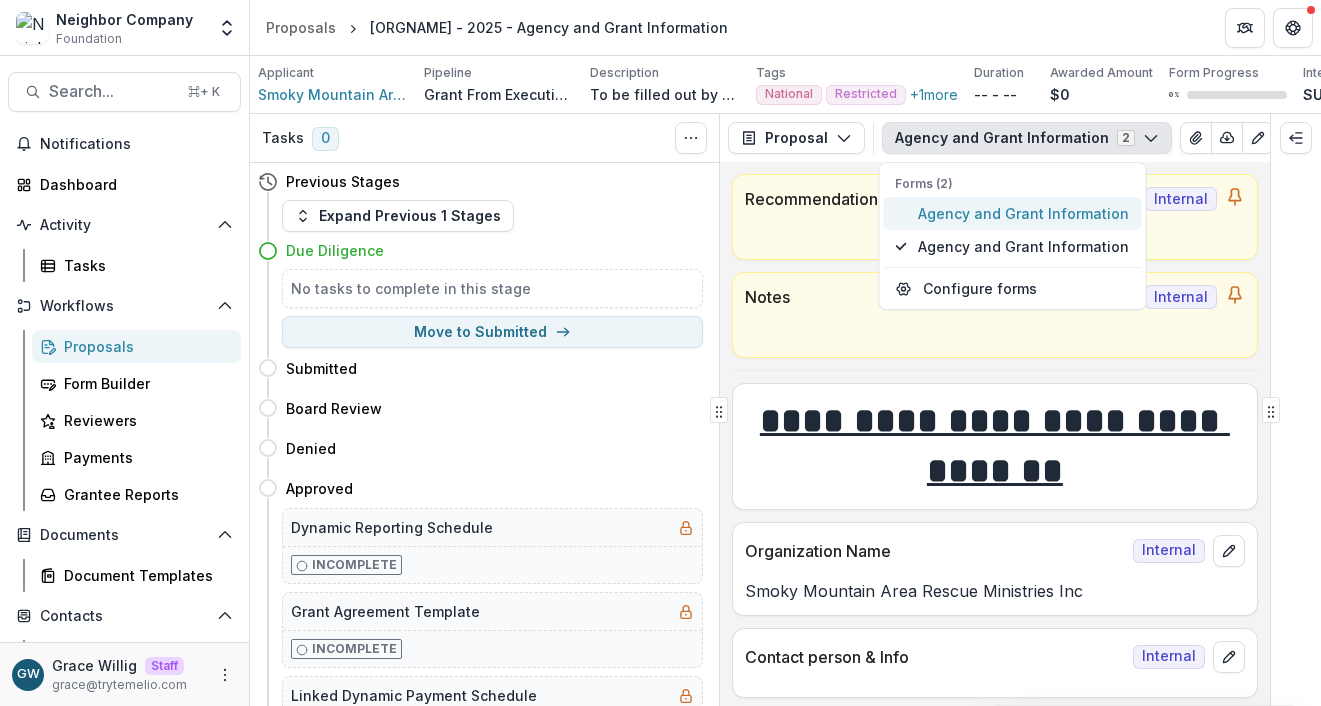 click on "Agency and Grant Information" at bounding box center (1023, 213) 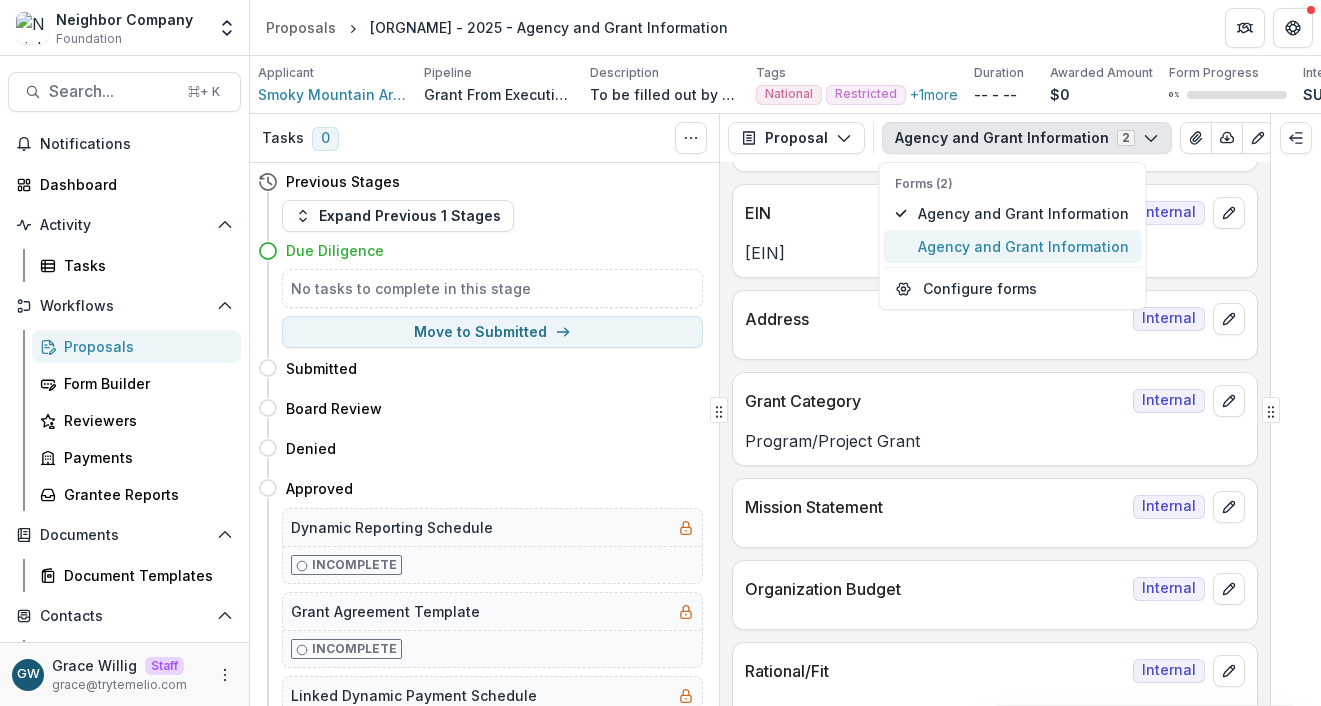 click on "Agency and Grant Information" at bounding box center [1023, 246] 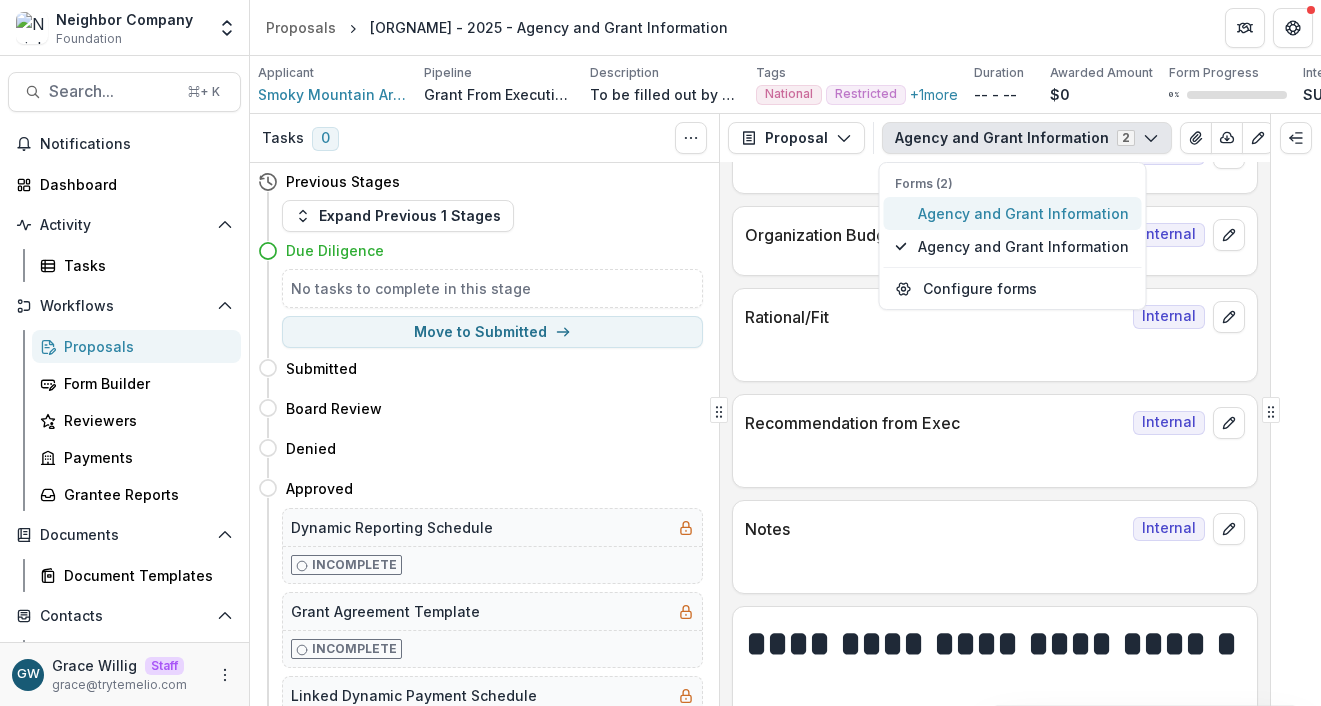 click on "Agency and Grant Information" at bounding box center (1023, 213) 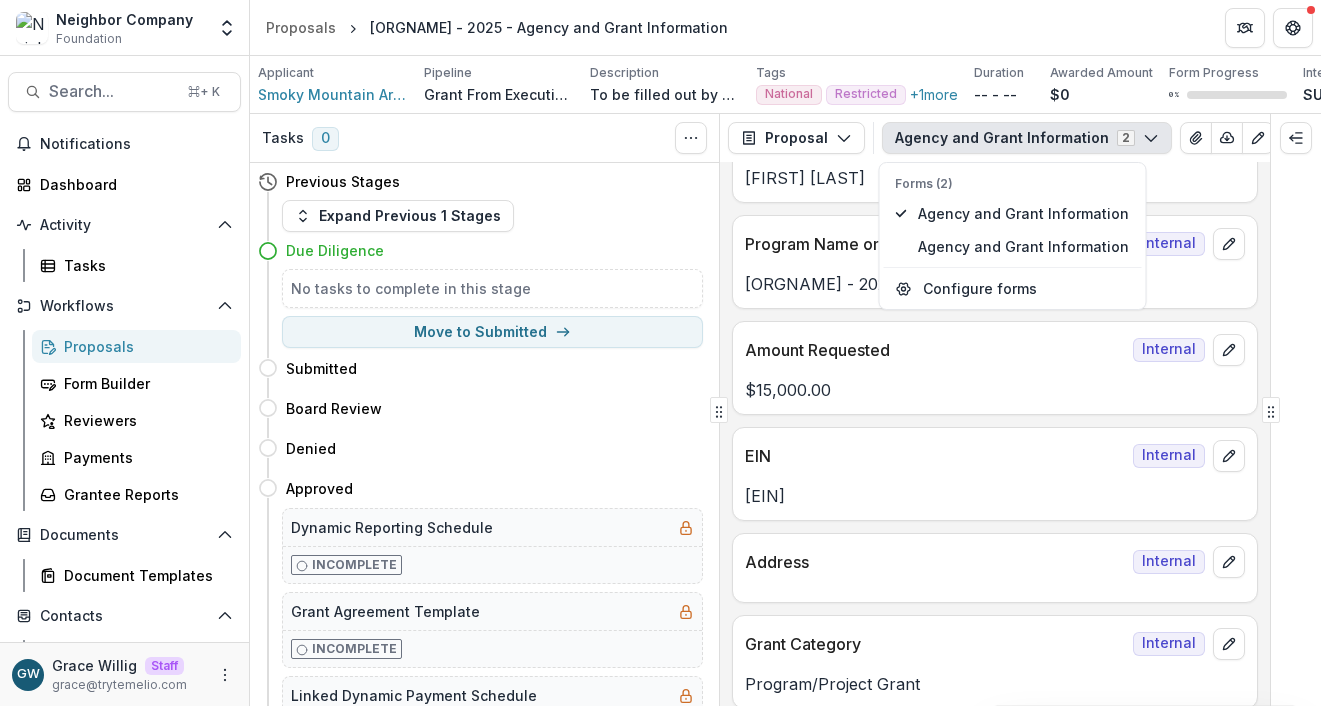scroll, scrollTop: 515, scrollLeft: 0, axis: vertical 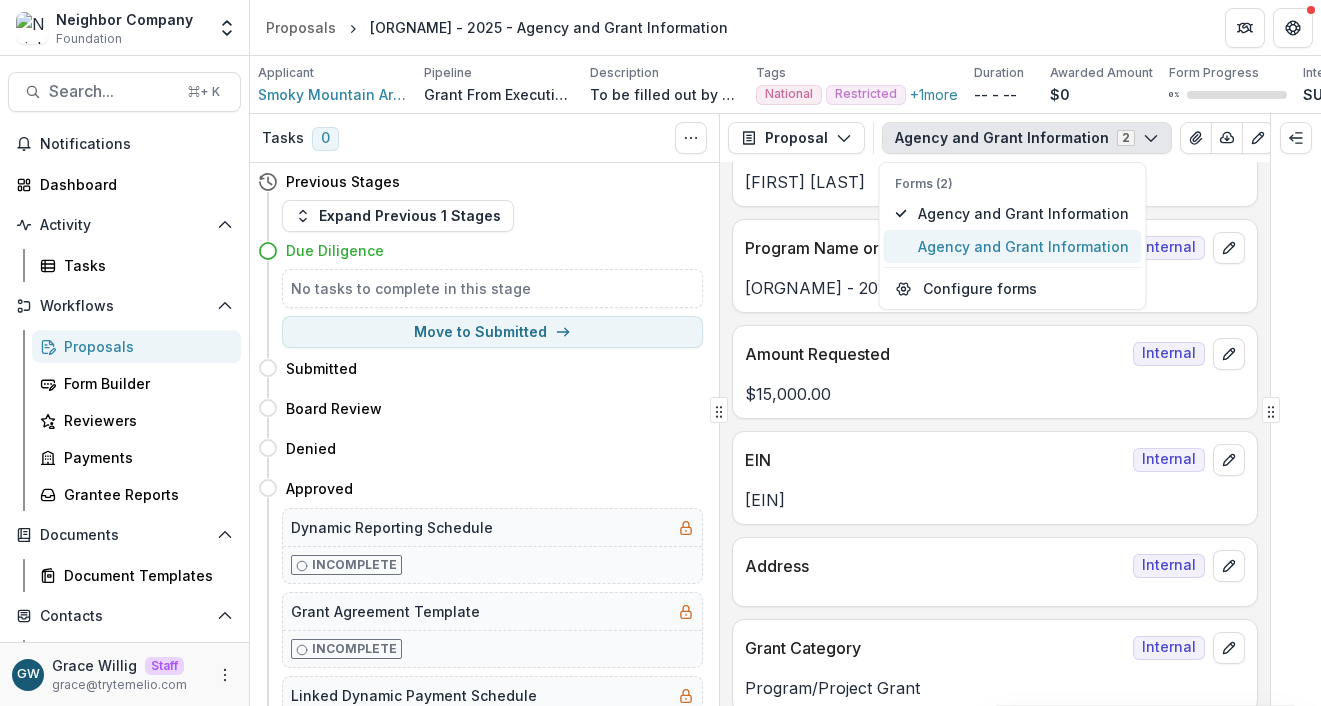 click on "Agency and Grant Information" at bounding box center [1023, 246] 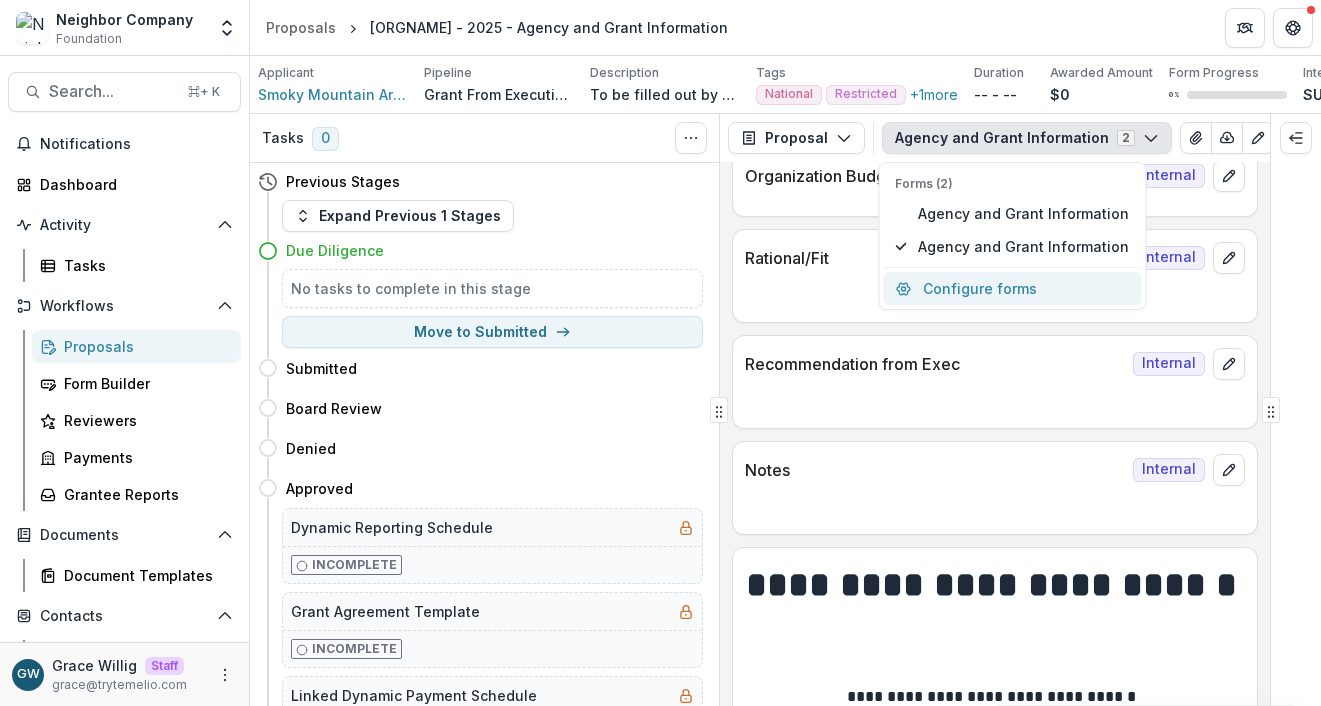 scroll, scrollTop: 1160, scrollLeft: 0, axis: vertical 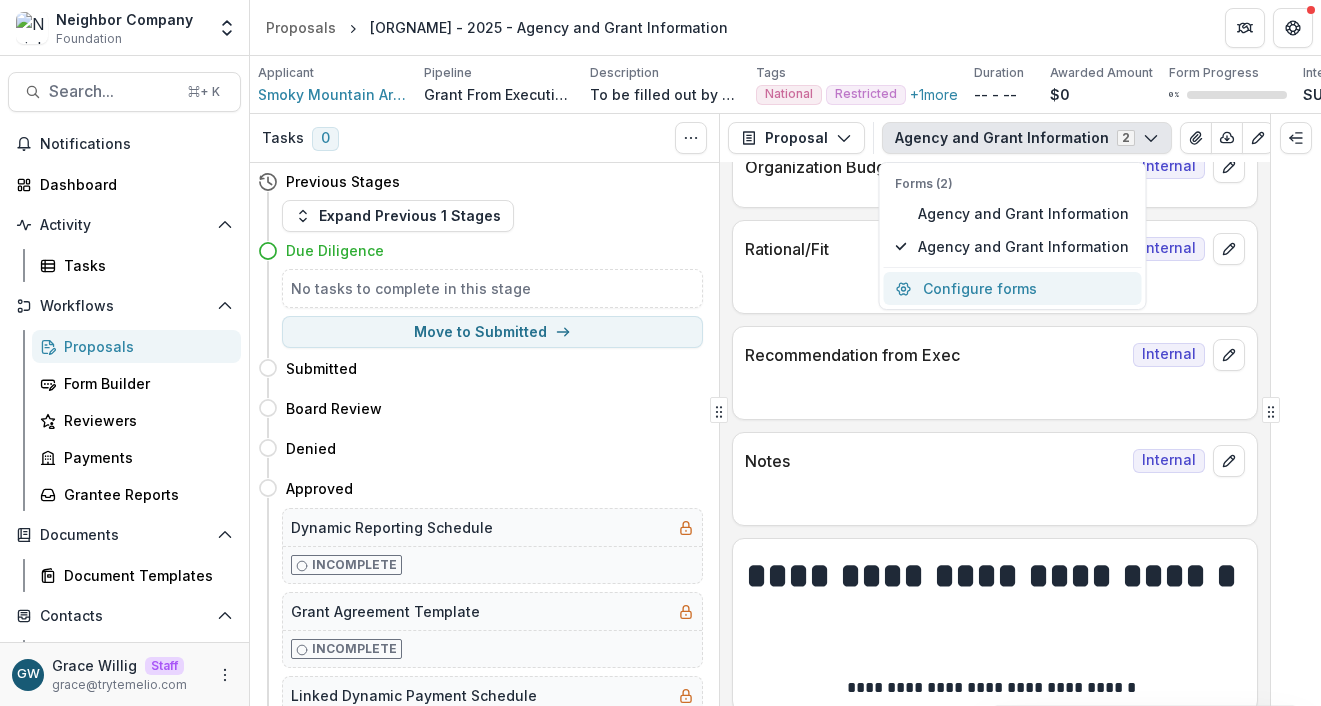 click on "Configure forms" at bounding box center [1012, 288] 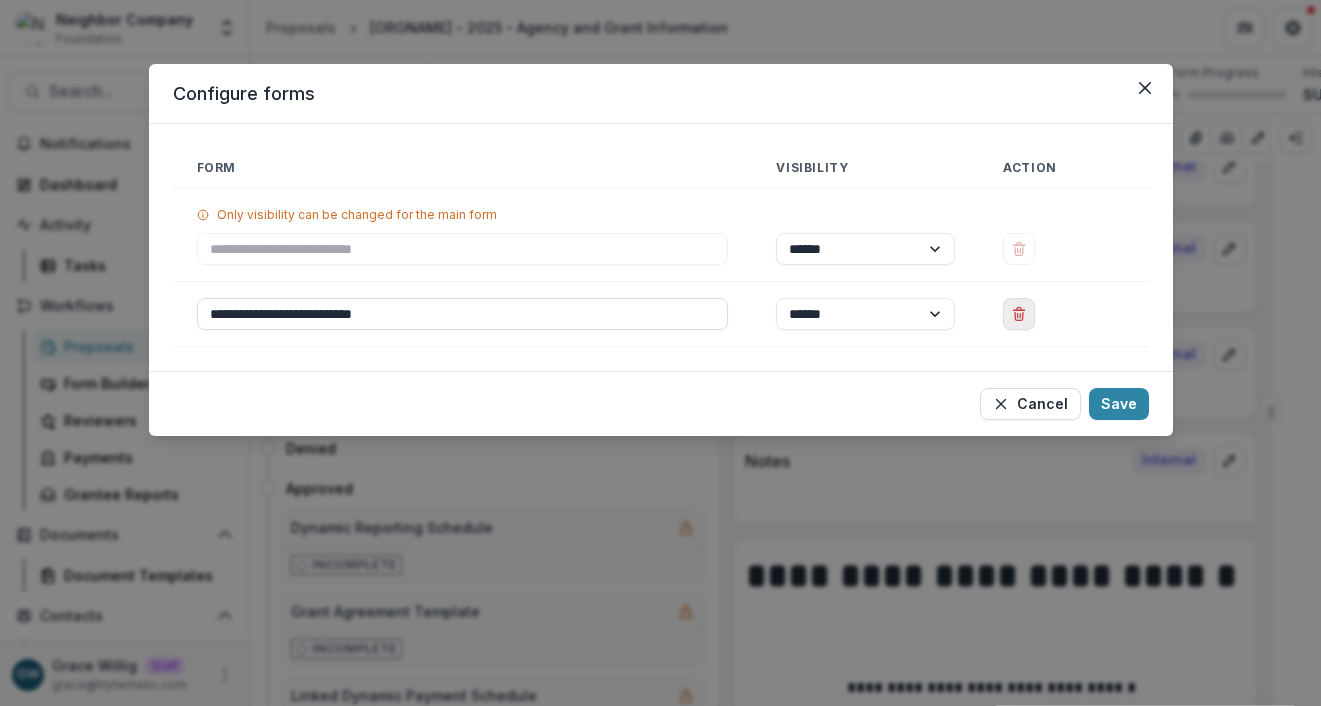 click 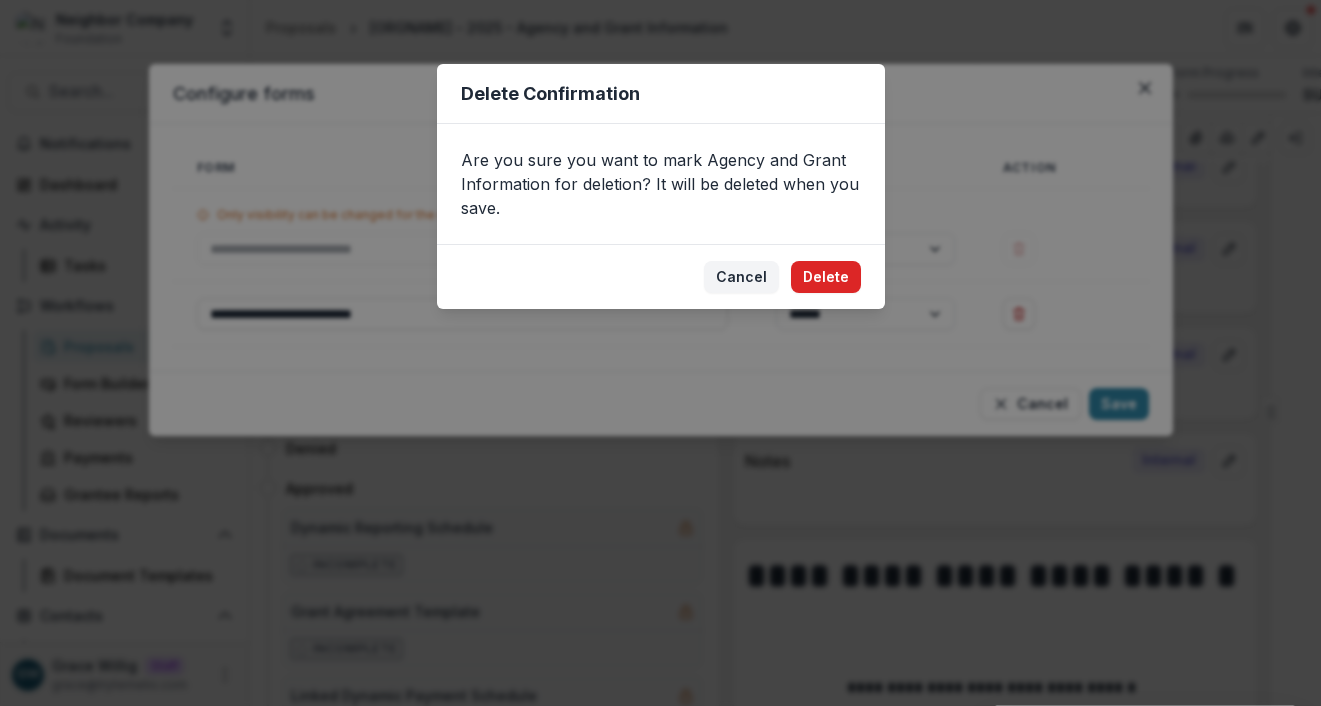click on "Delete" at bounding box center (826, 277) 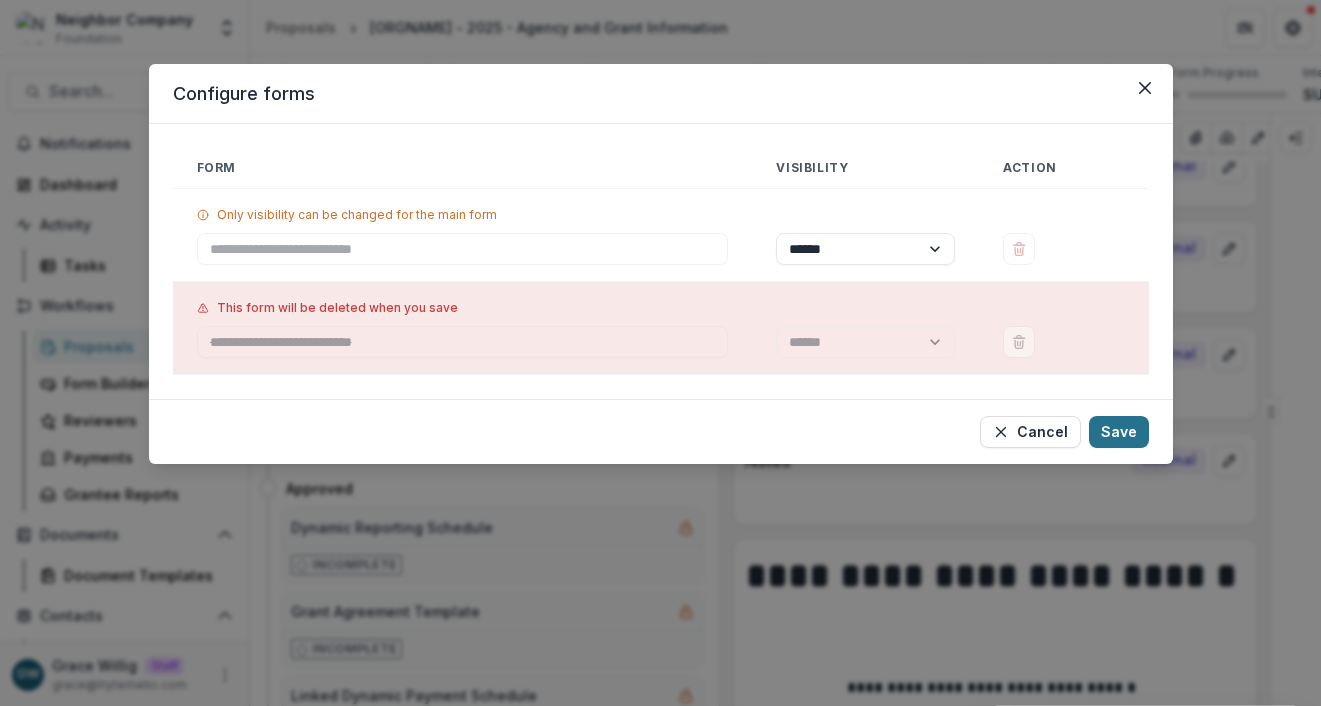 click on "Save" at bounding box center (1119, 432) 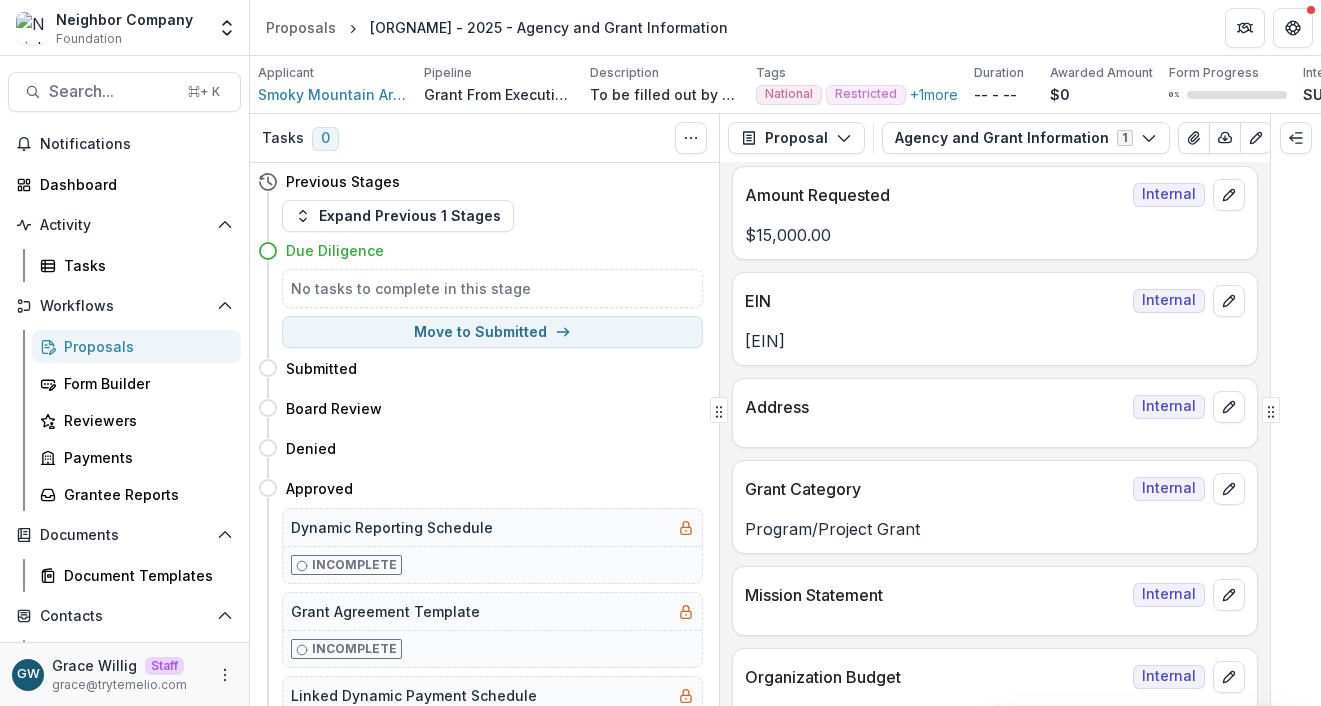 scroll, scrollTop: 444, scrollLeft: 0, axis: vertical 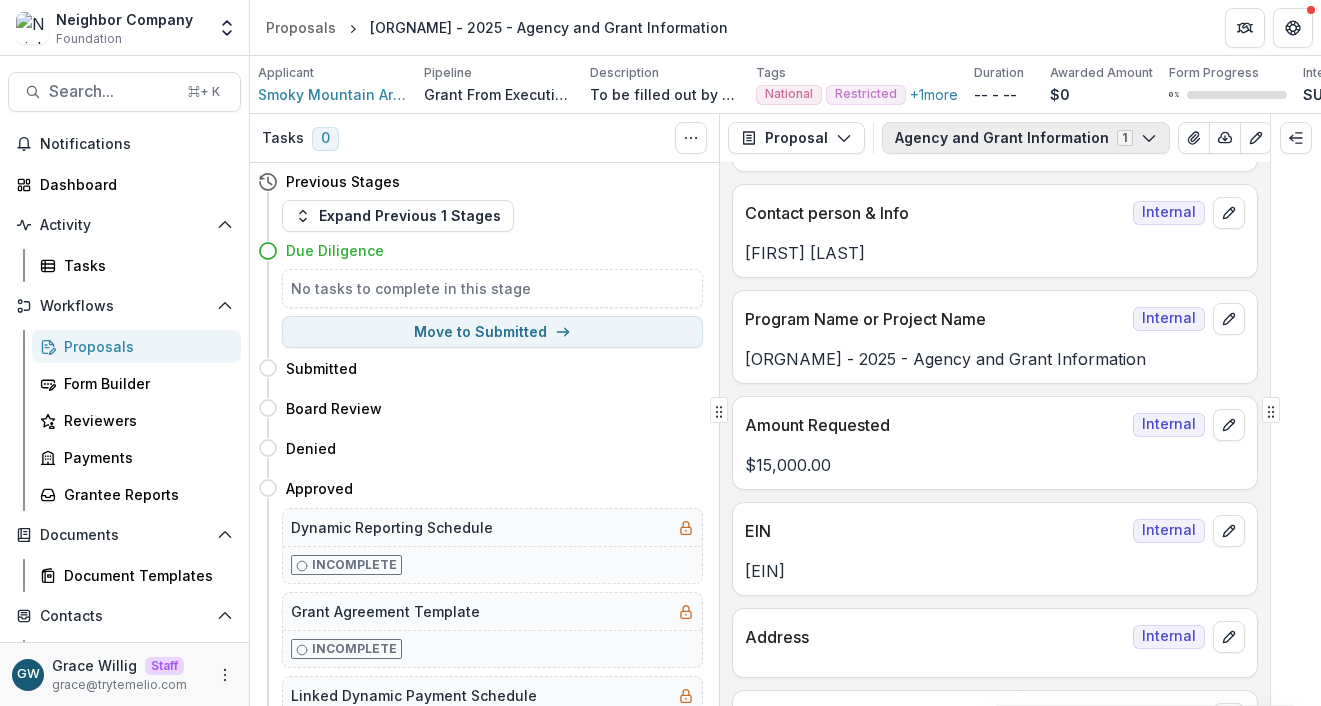 click on "Agency and Grant Information 1" at bounding box center (1026, 138) 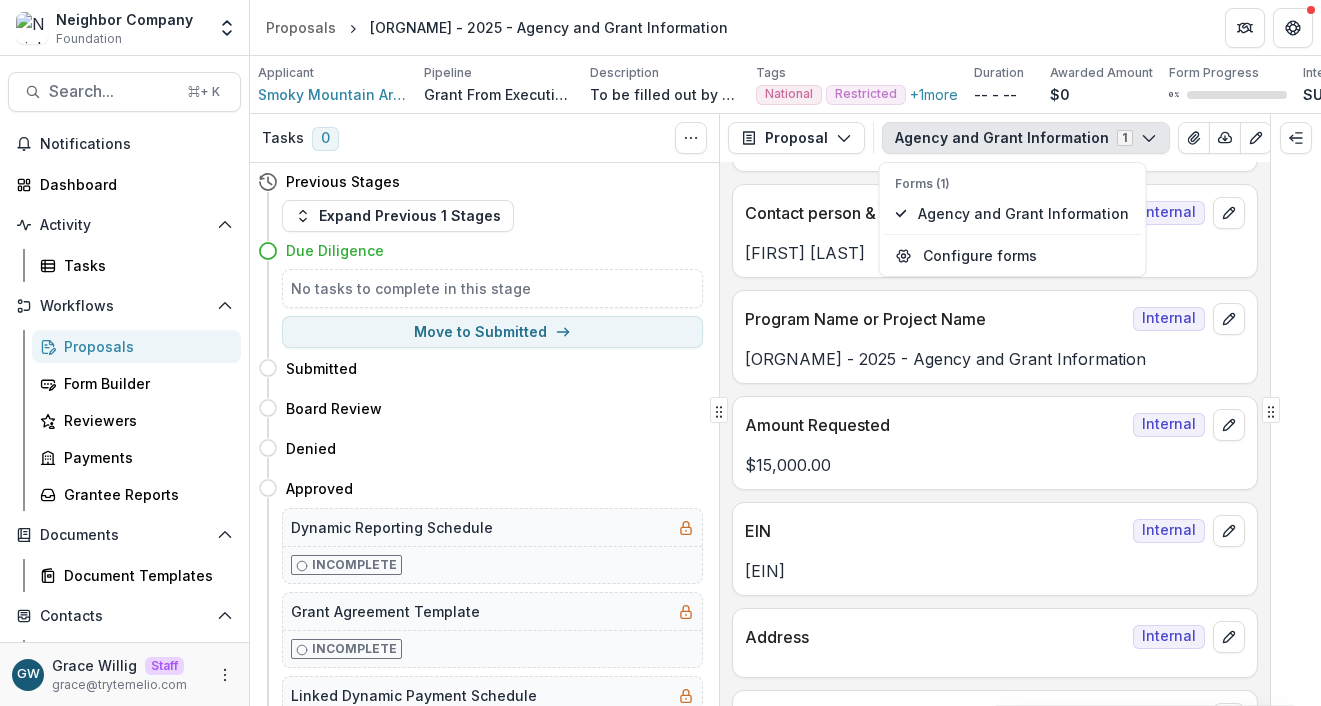 click on "Organization Name Internal Smoky Mountain Area Rescue Ministries Inc" at bounding box center (995, 125) 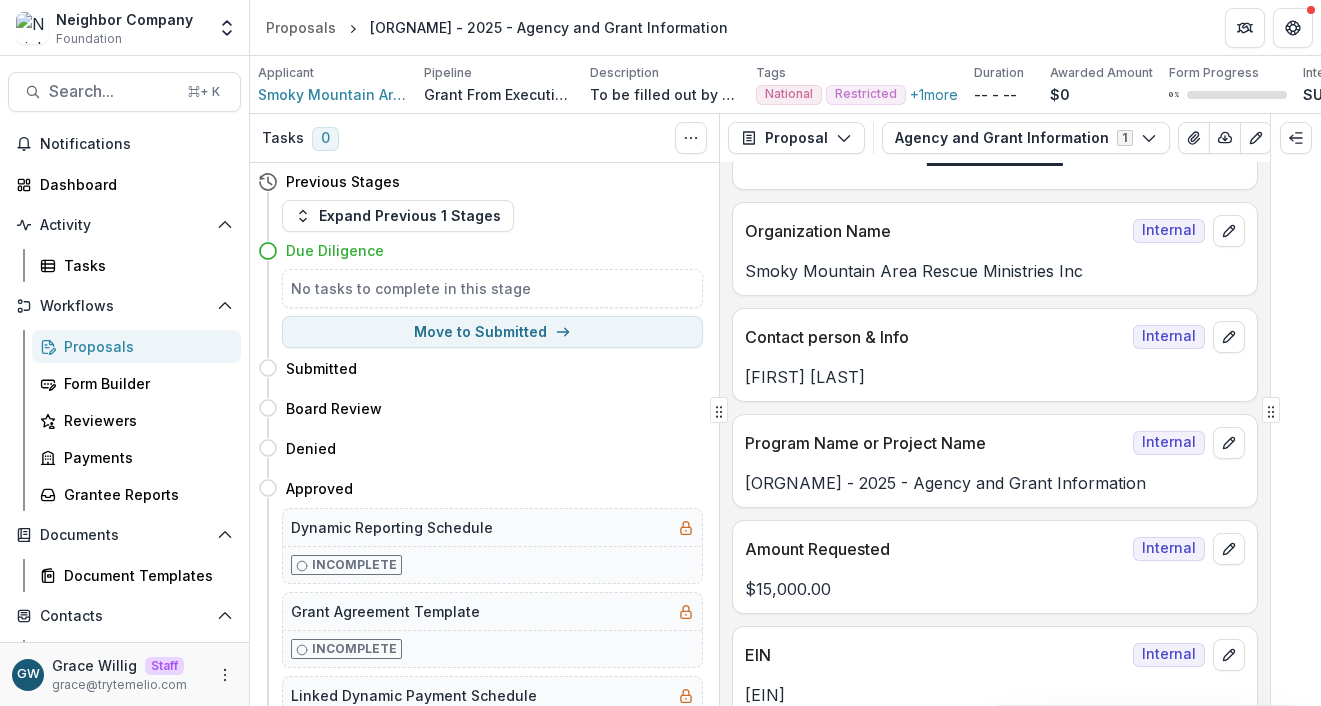 scroll, scrollTop: 0, scrollLeft: 0, axis: both 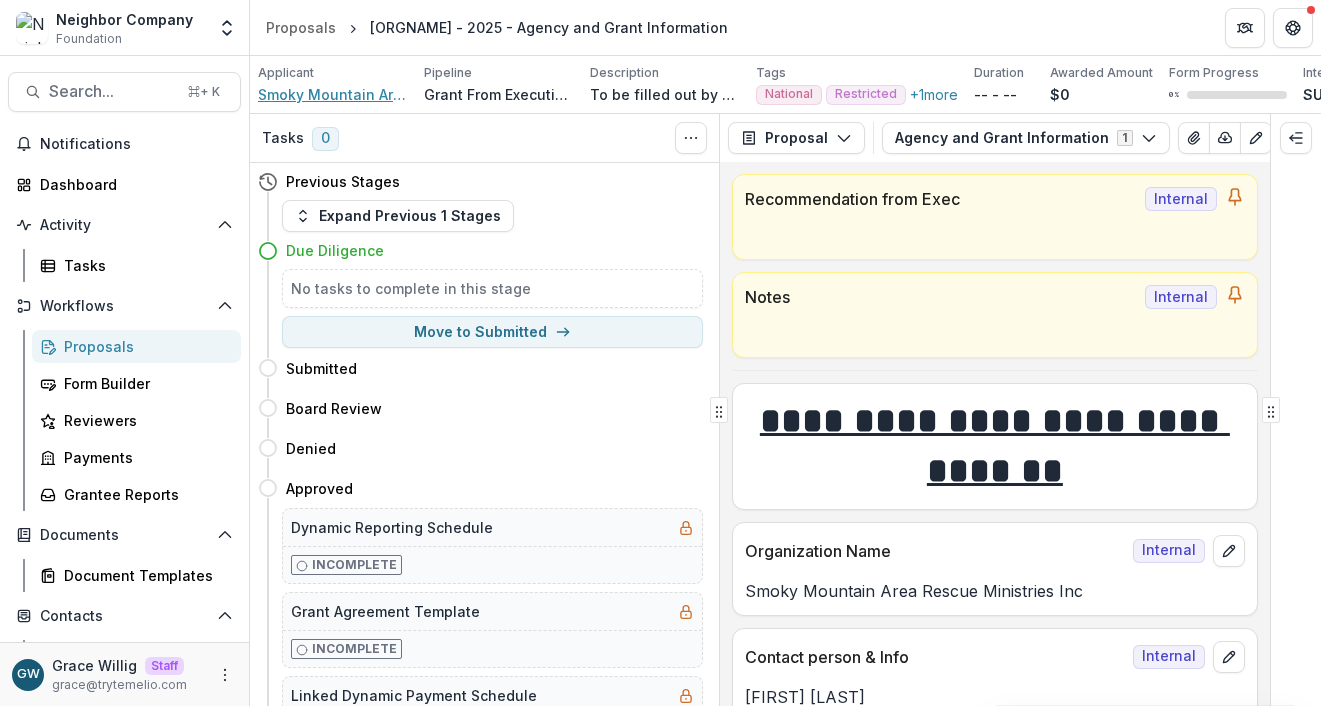 click on "Smoky Mountain Area Rescue Ministries Inc" at bounding box center [333, 94] 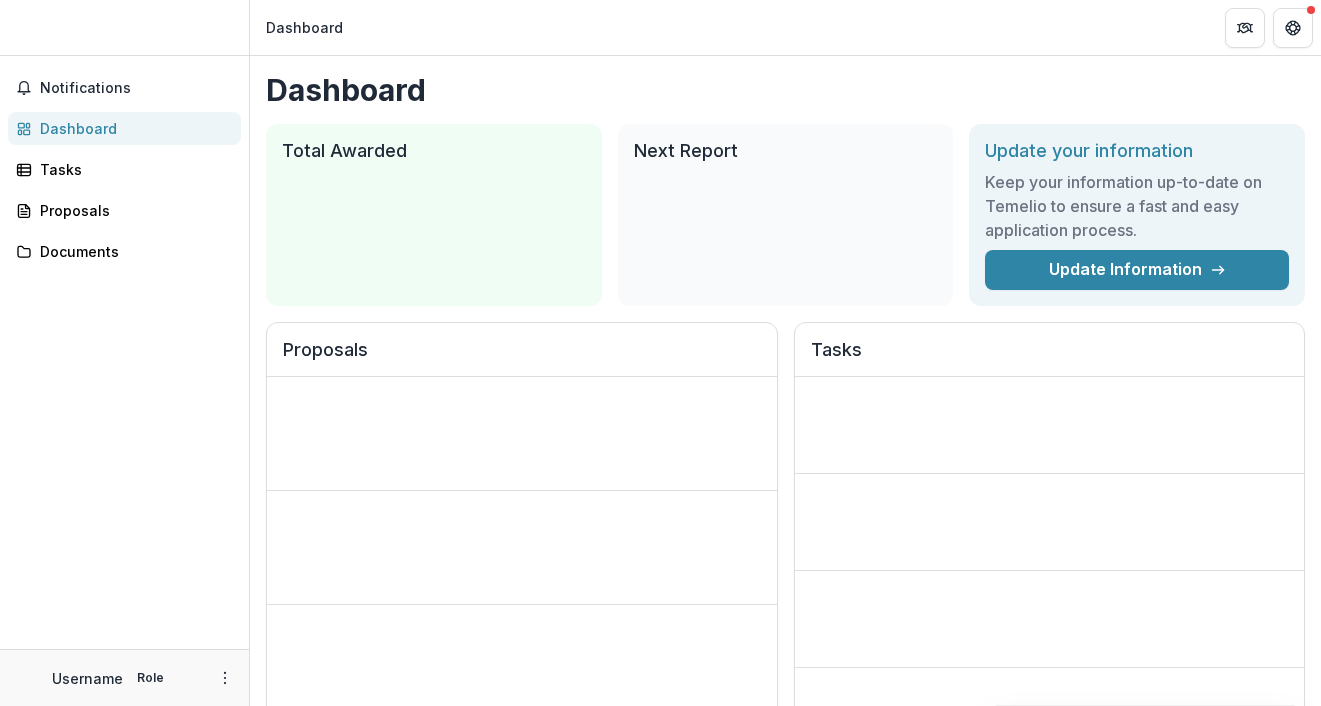 scroll, scrollTop: 0, scrollLeft: 0, axis: both 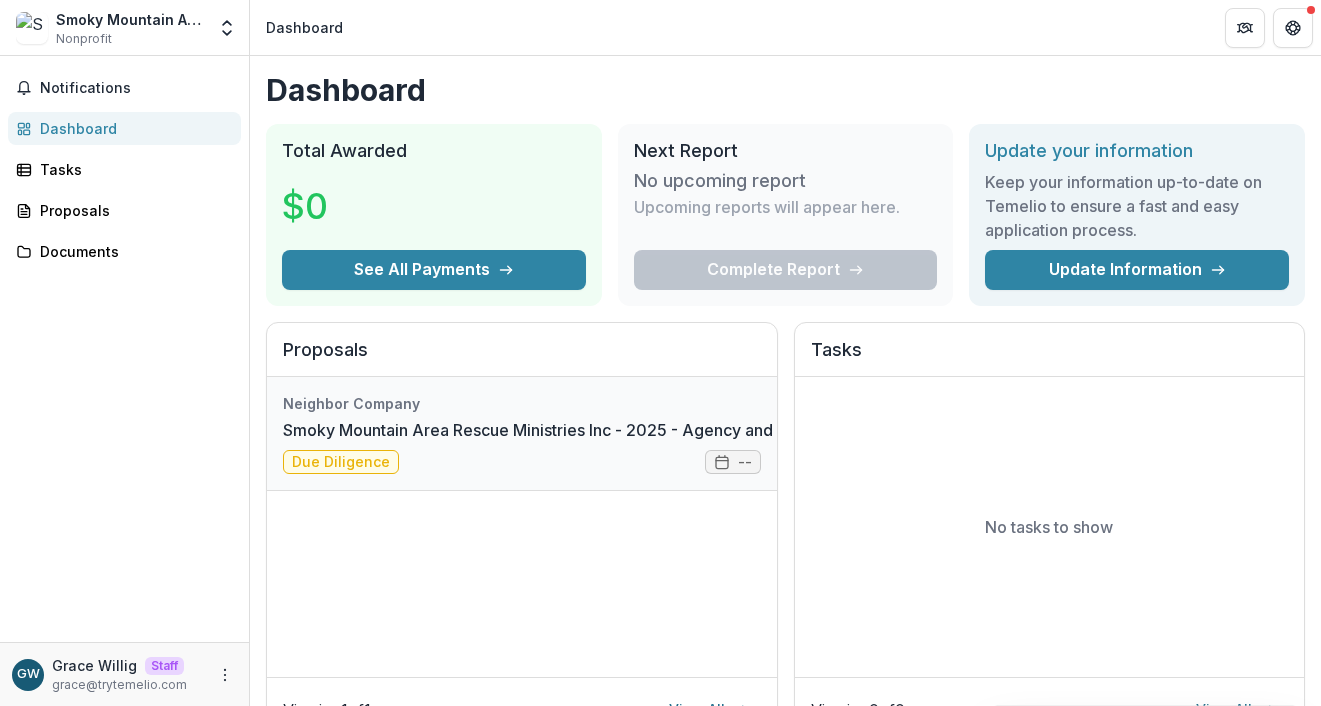 click on "Smoky Mountain Area Rescue Ministries Inc - 2025 - Agency and Grant Information" at bounding box center [595, 430] 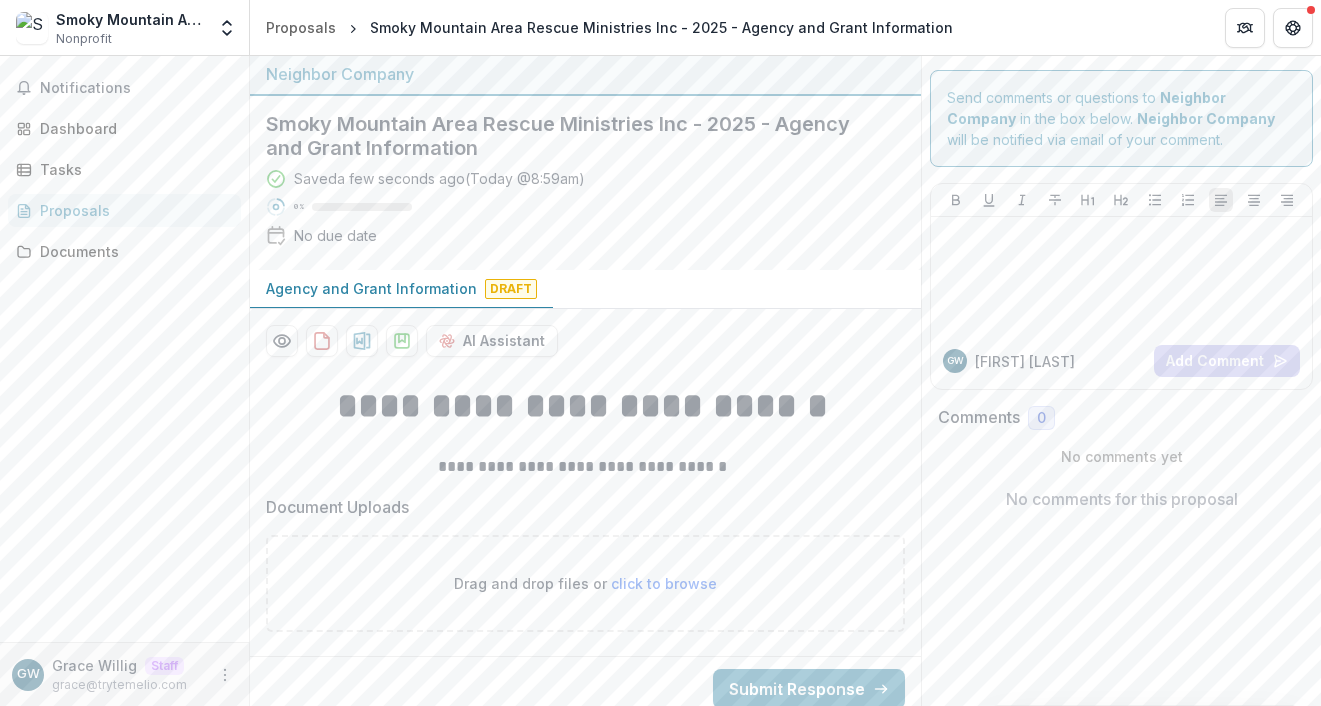 scroll, scrollTop: 0, scrollLeft: 0, axis: both 